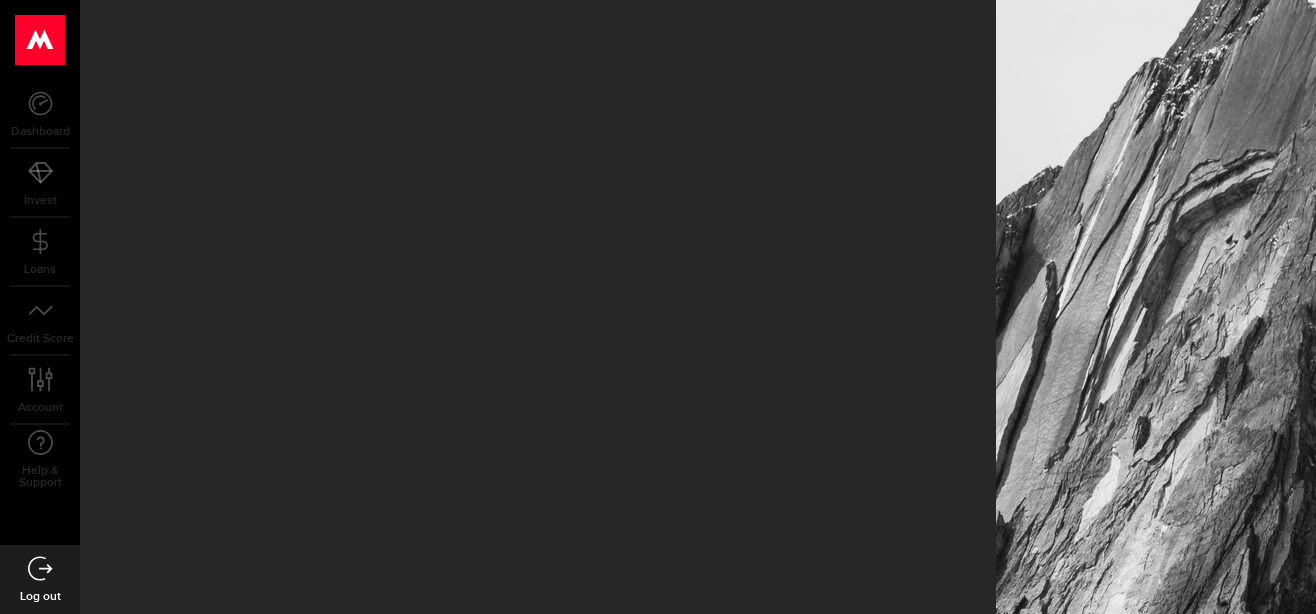 scroll, scrollTop: 0, scrollLeft: 0, axis: both 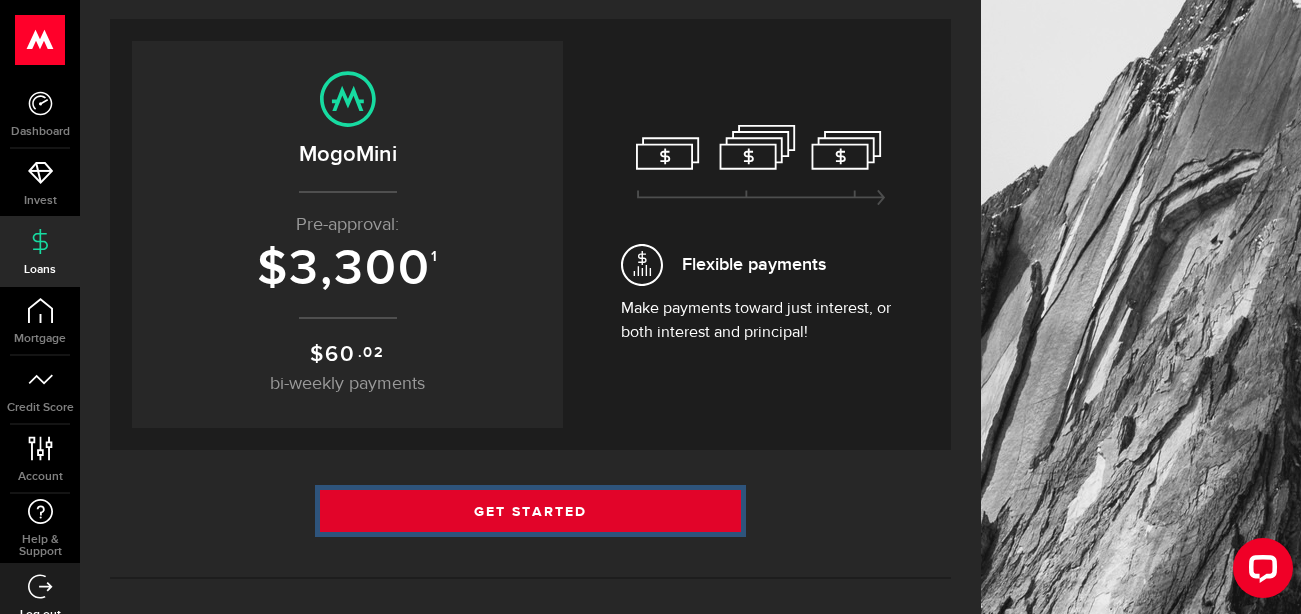 click on "Get Started" at bounding box center (530, 511) 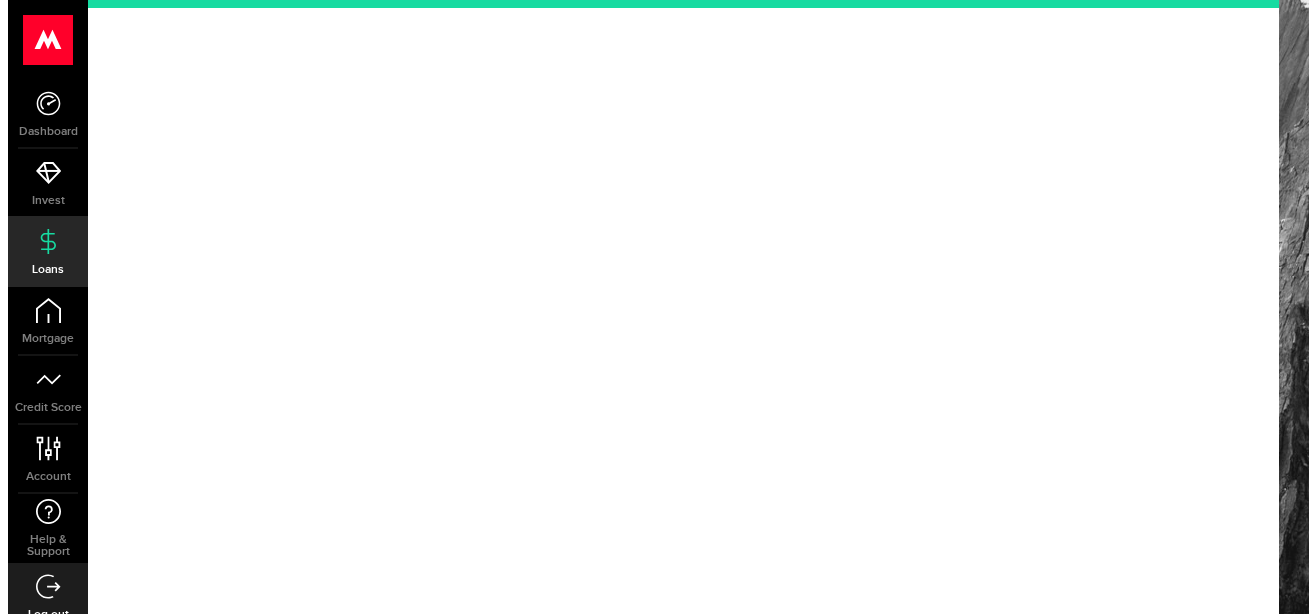scroll, scrollTop: 0, scrollLeft: 0, axis: both 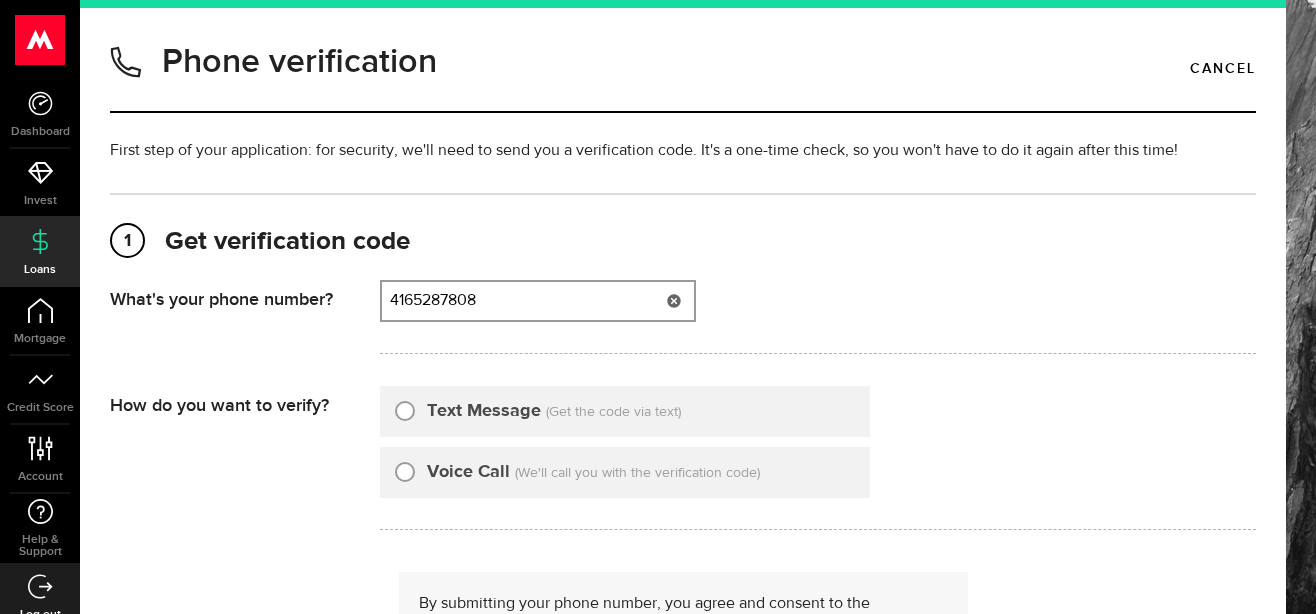 type on "4165287808" 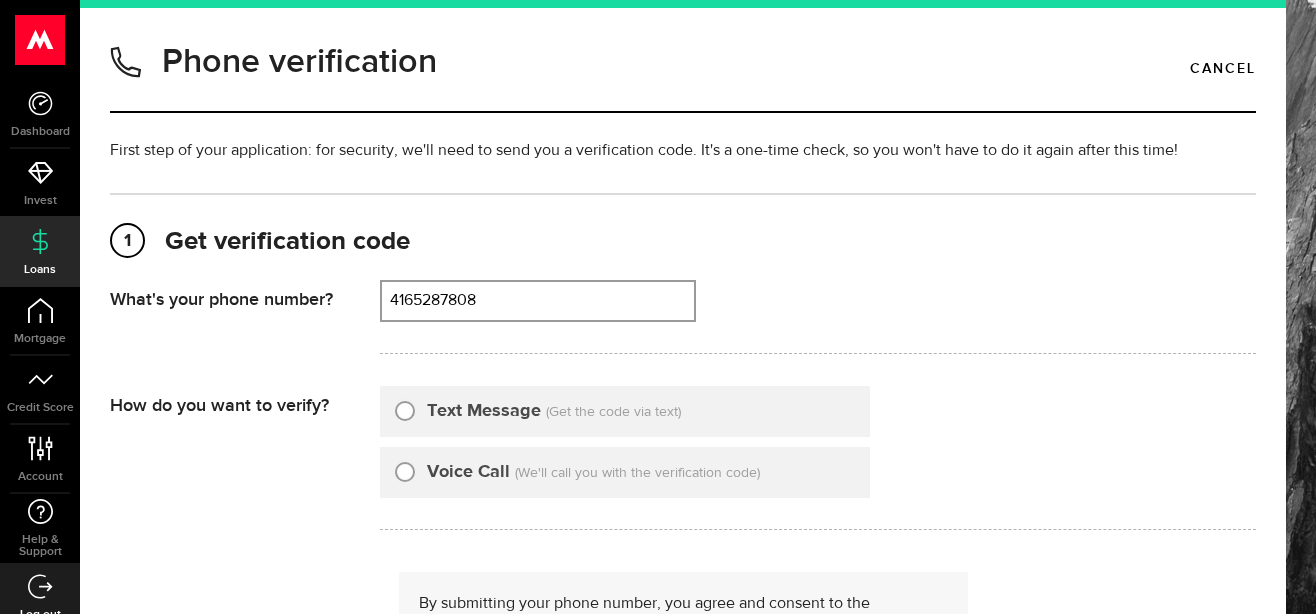 click on "Text Message" at bounding box center (484, 411) 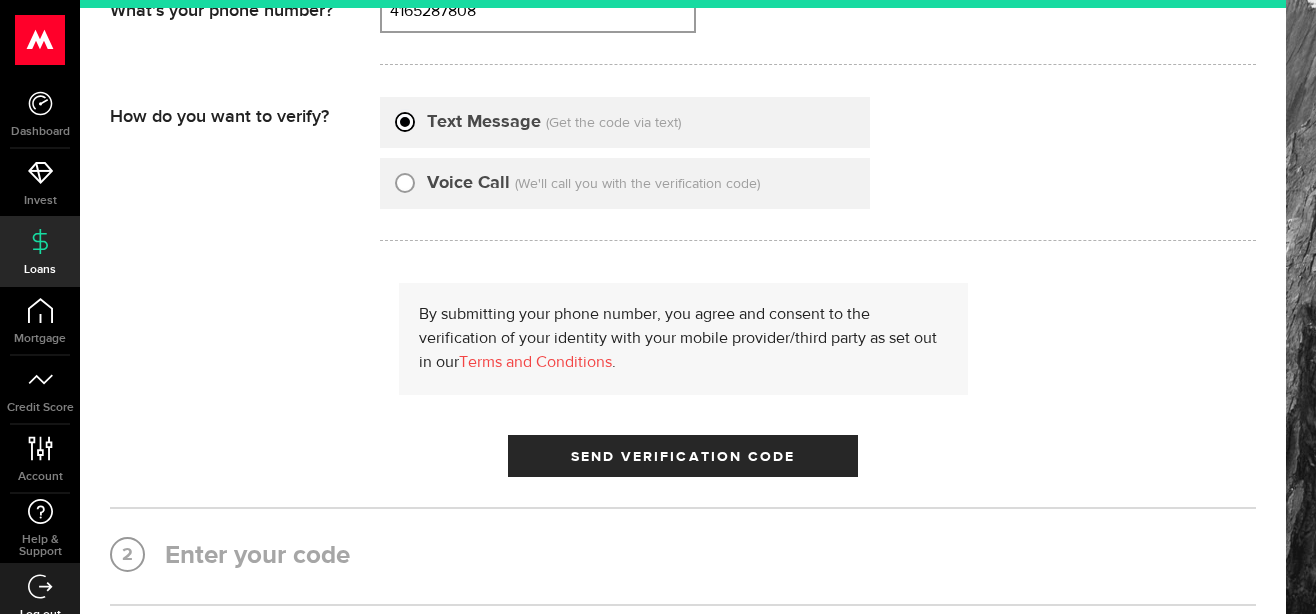 scroll, scrollTop: 300, scrollLeft: 0, axis: vertical 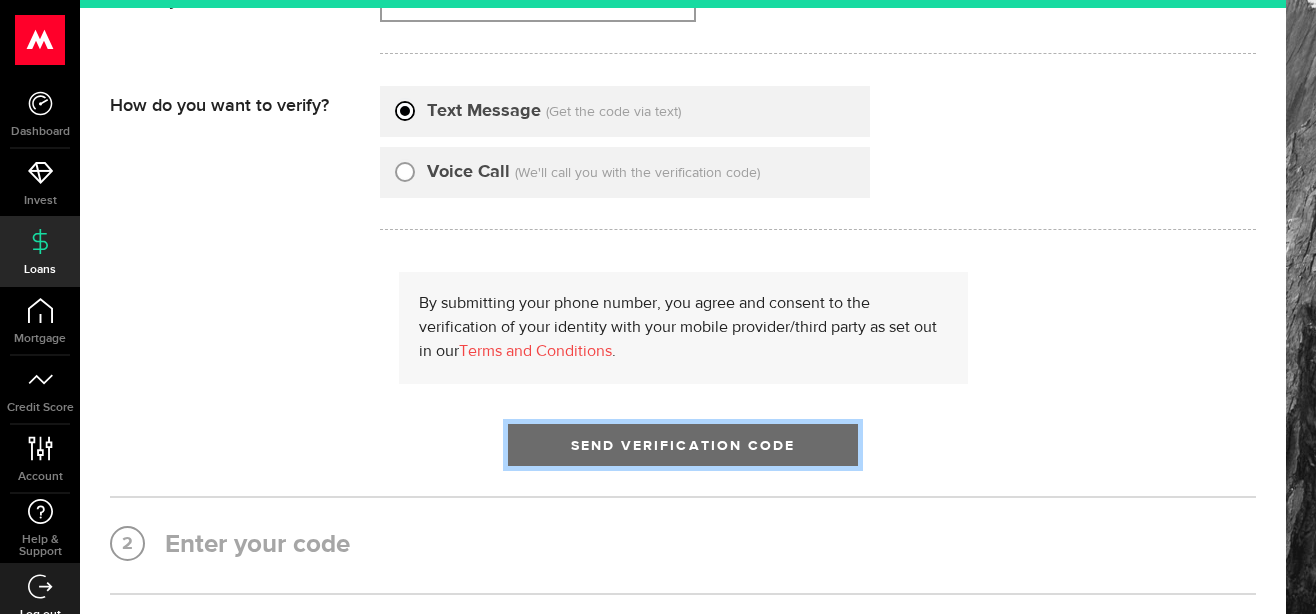click on "Send Verification Code" at bounding box center [683, 445] 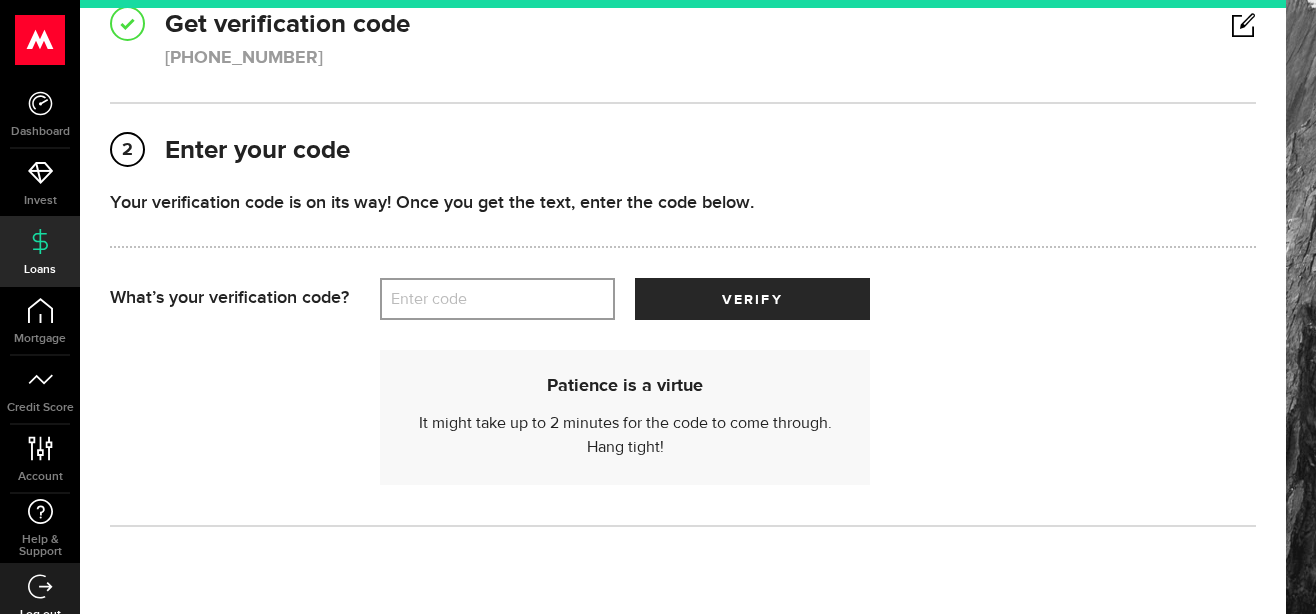 scroll, scrollTop: 217, scrollLeft: 0, axis: vertical 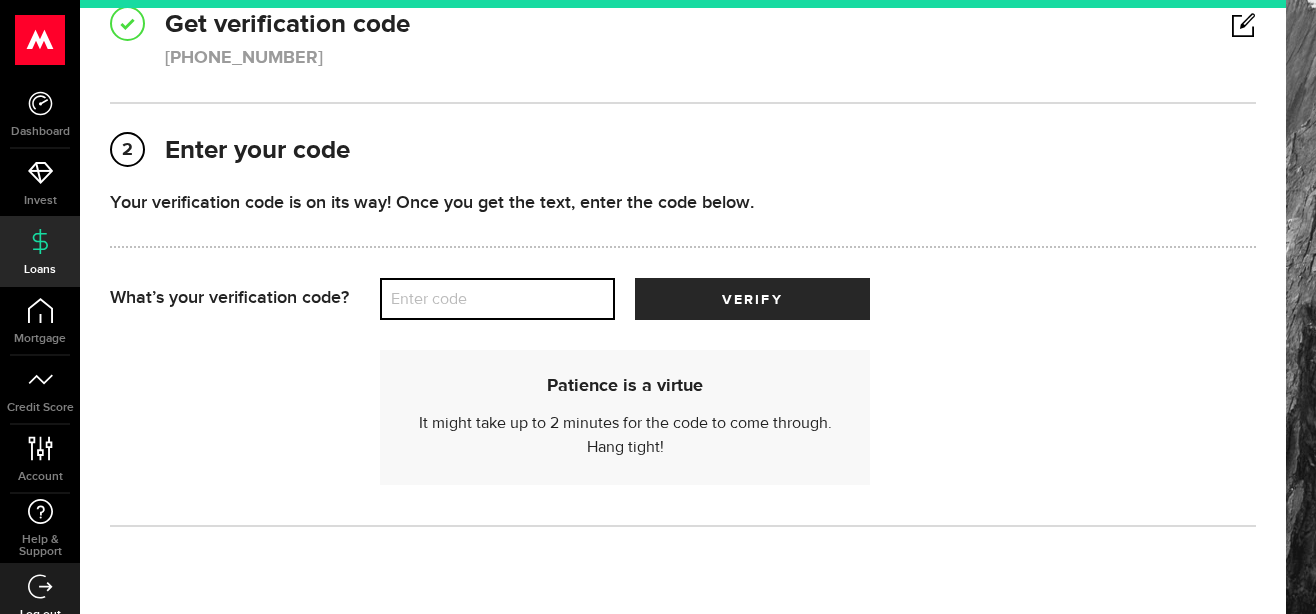 click on "Enter code" at bounding box center (497, 299) 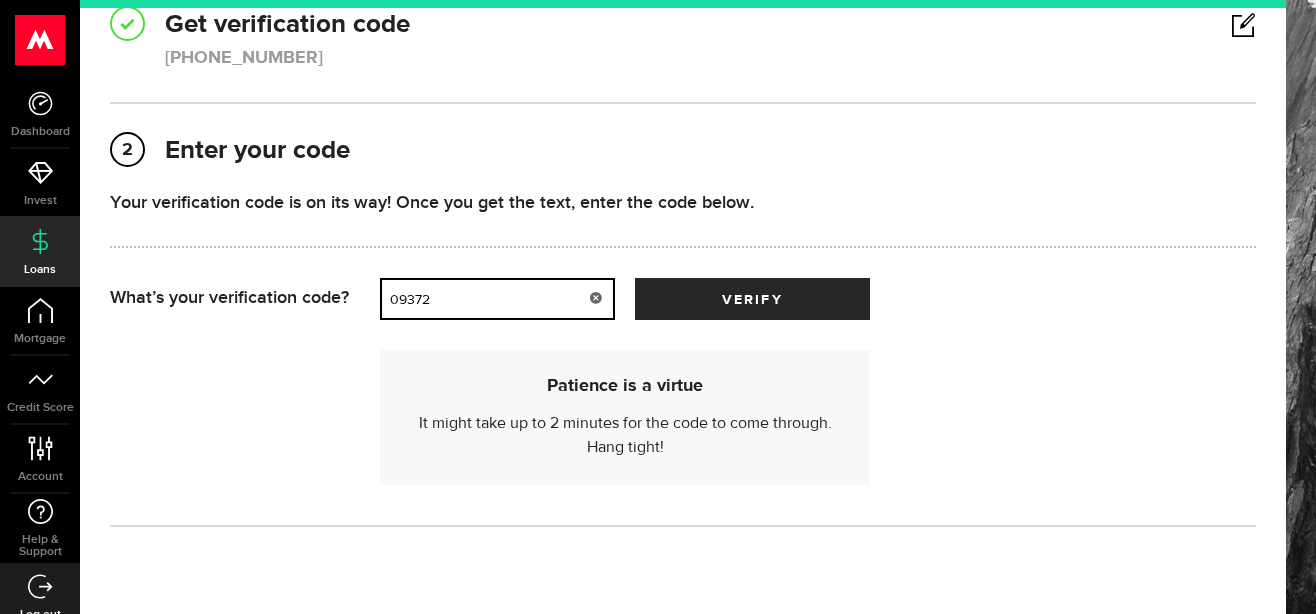 type on "09372" 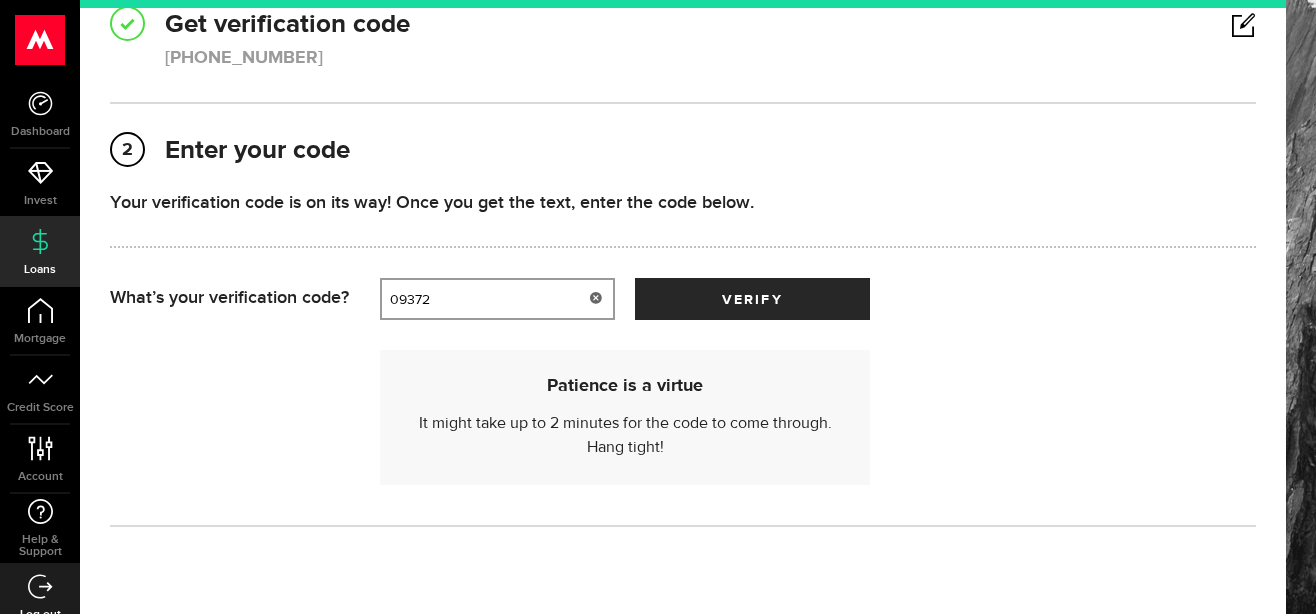 click on "Patience is a virtue It might take up to 2 minutes for the code to come through. Hang tight! Didn't receive a call? Try a  voice call  again  or  get a  text . Didn't get the text message? Try a  voice call  or try getting the  text  again .  Sometimes, voice calls can work when text aren't going through." at bounding box center [683, 407] 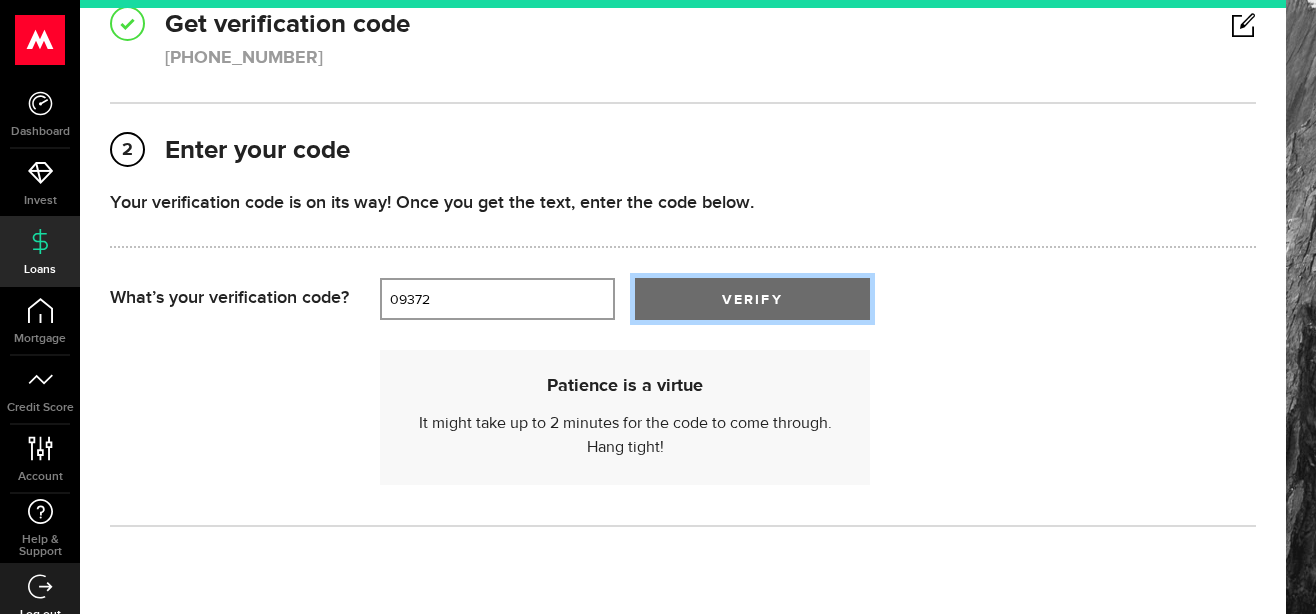click on "verify" at bounding box center (752, 300) 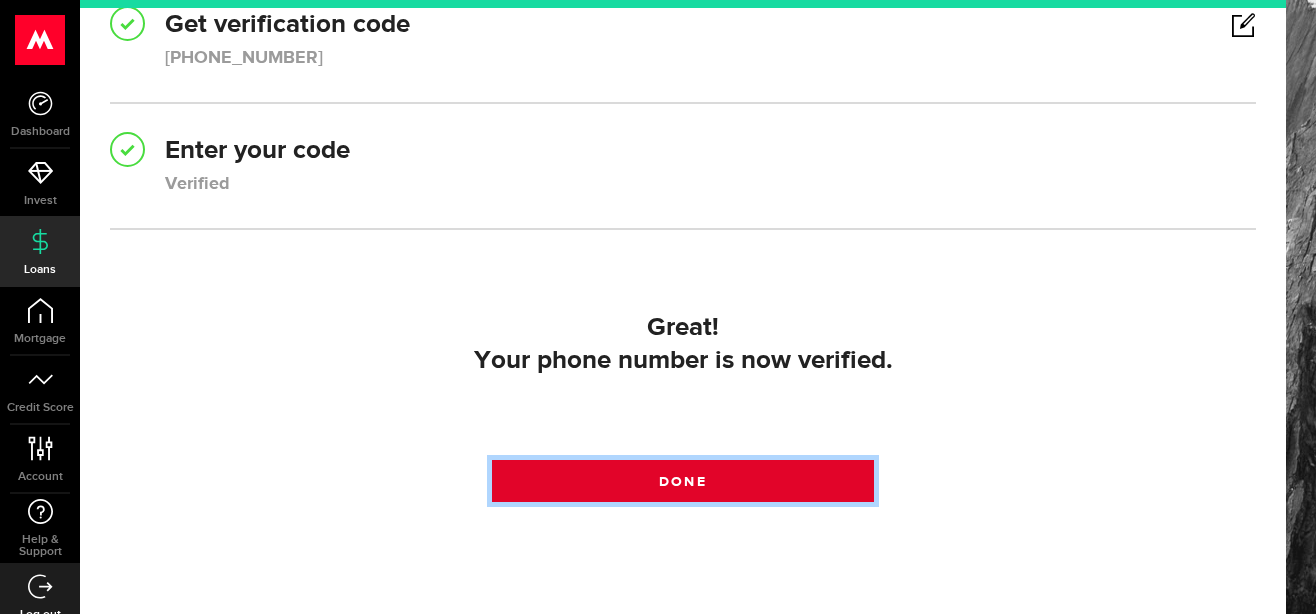click at bounding box center (682, 485) 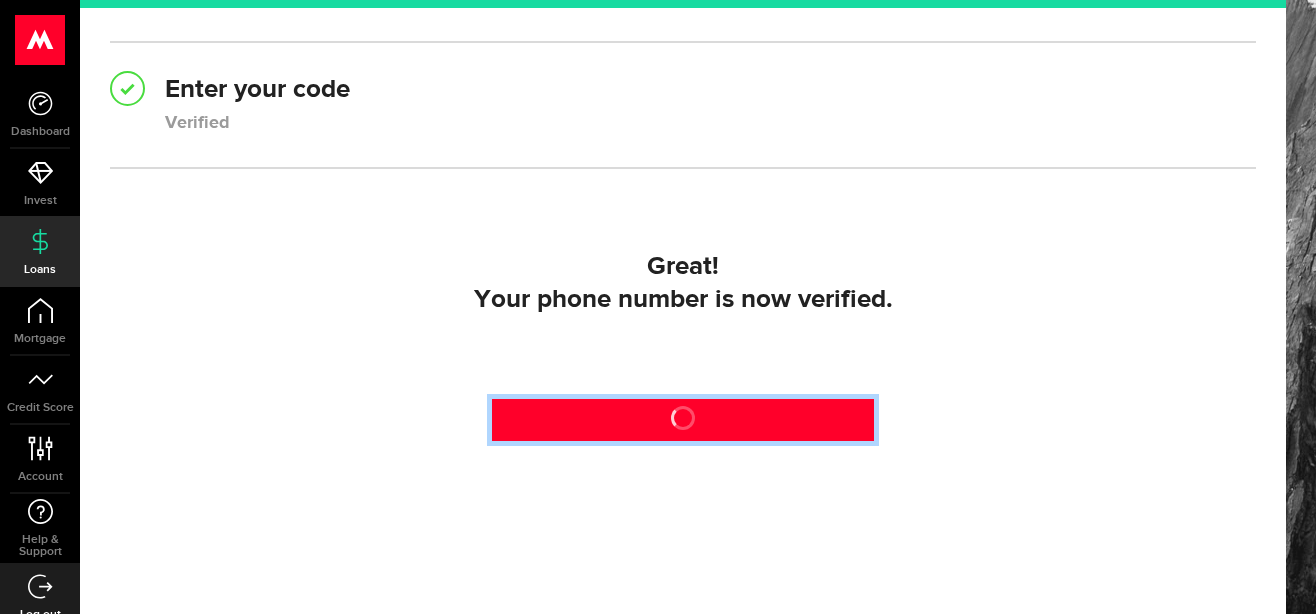 scroll, scrollTop: 311, scrollLeft: 0, axis: vertical 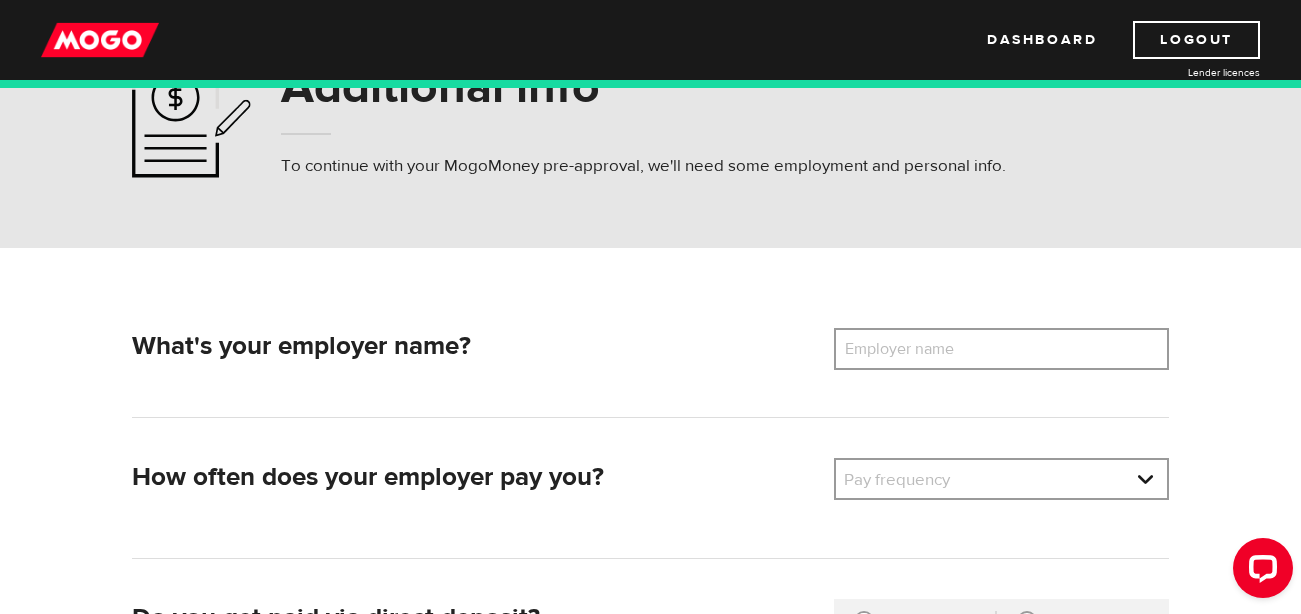 click on "Employer name" at bounding box center [914, 349] 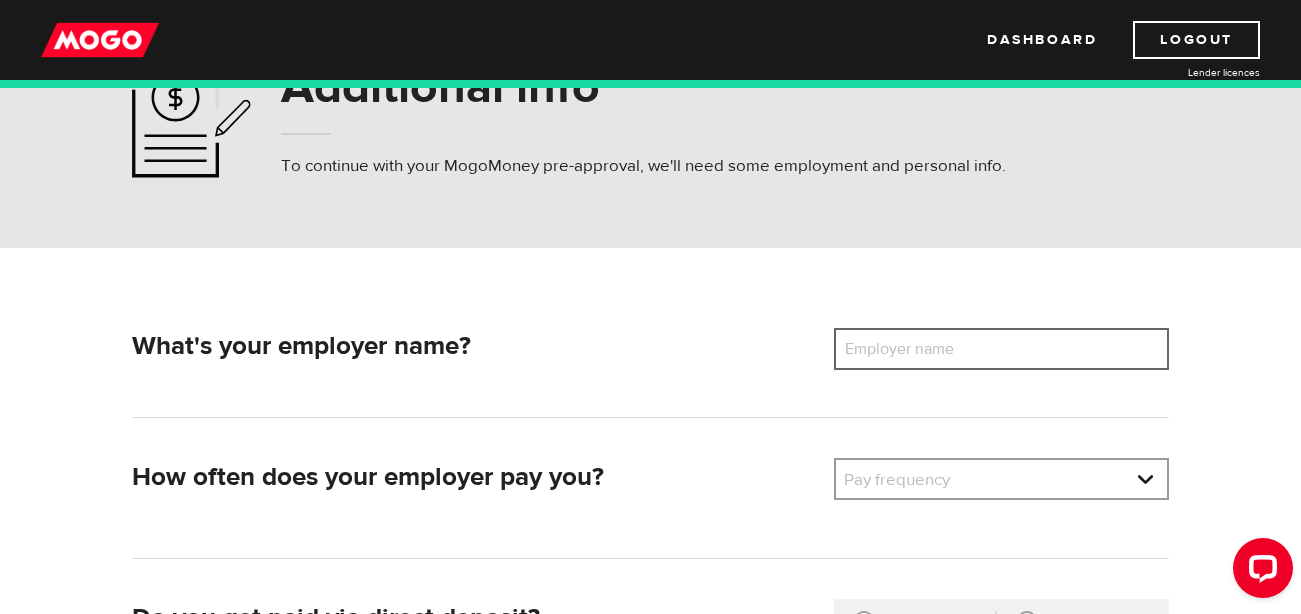 click on "Employer name" at bounding box center (1001, 349) 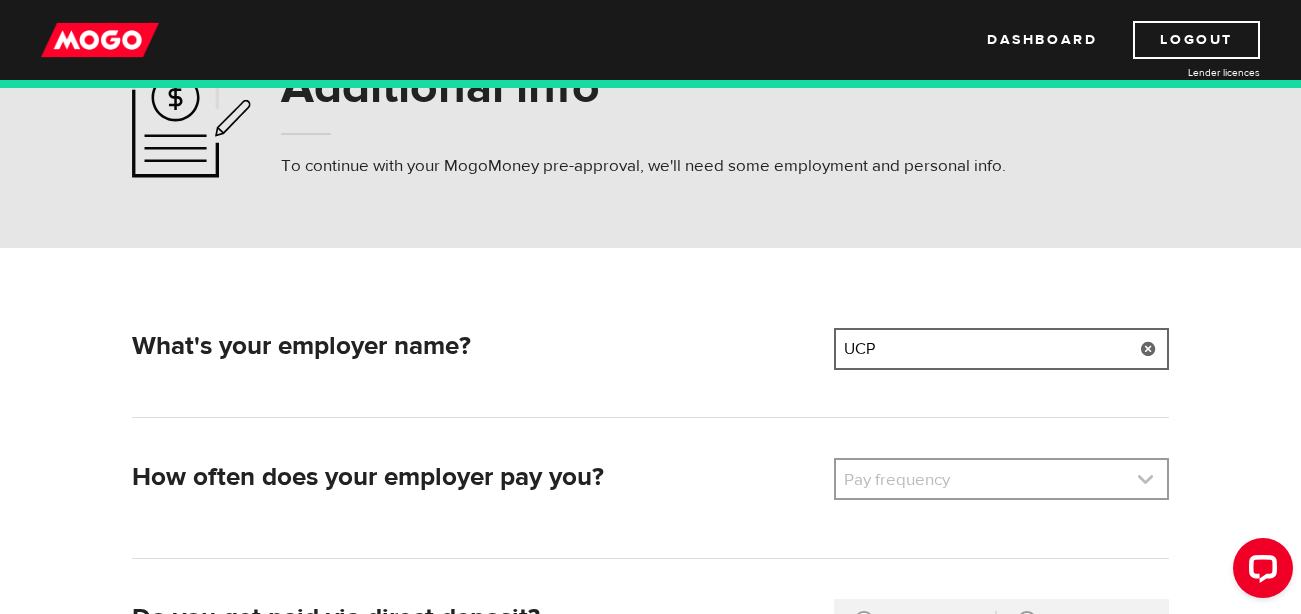 type on "UCP" 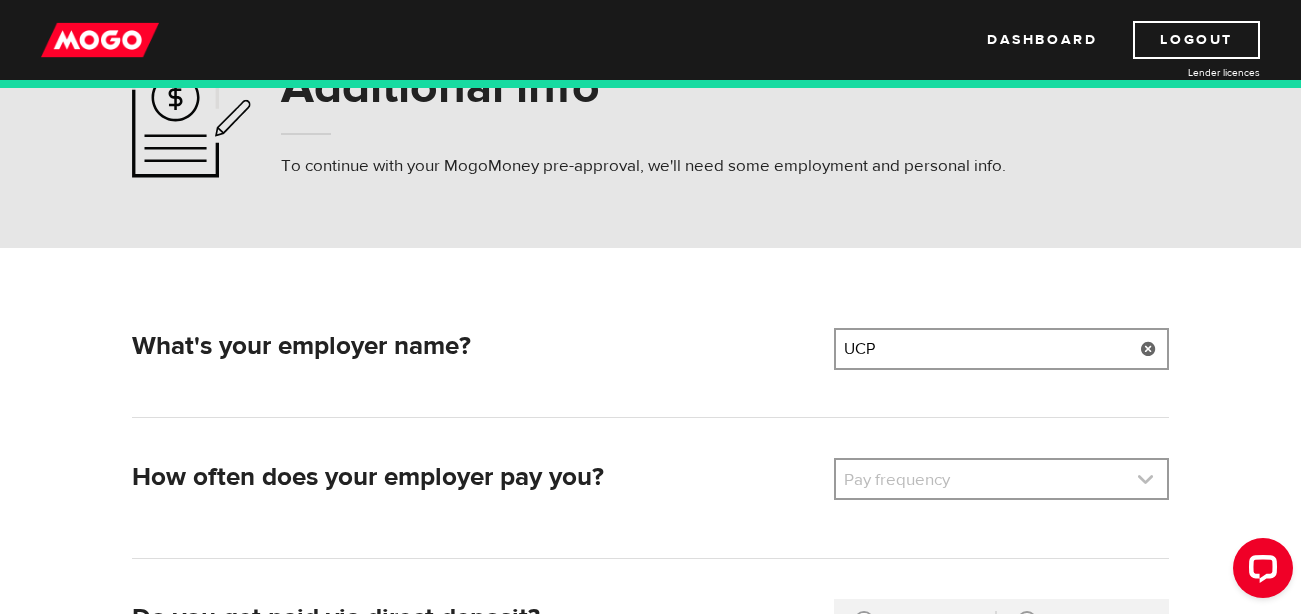 click at bounding box center (1001, 479) 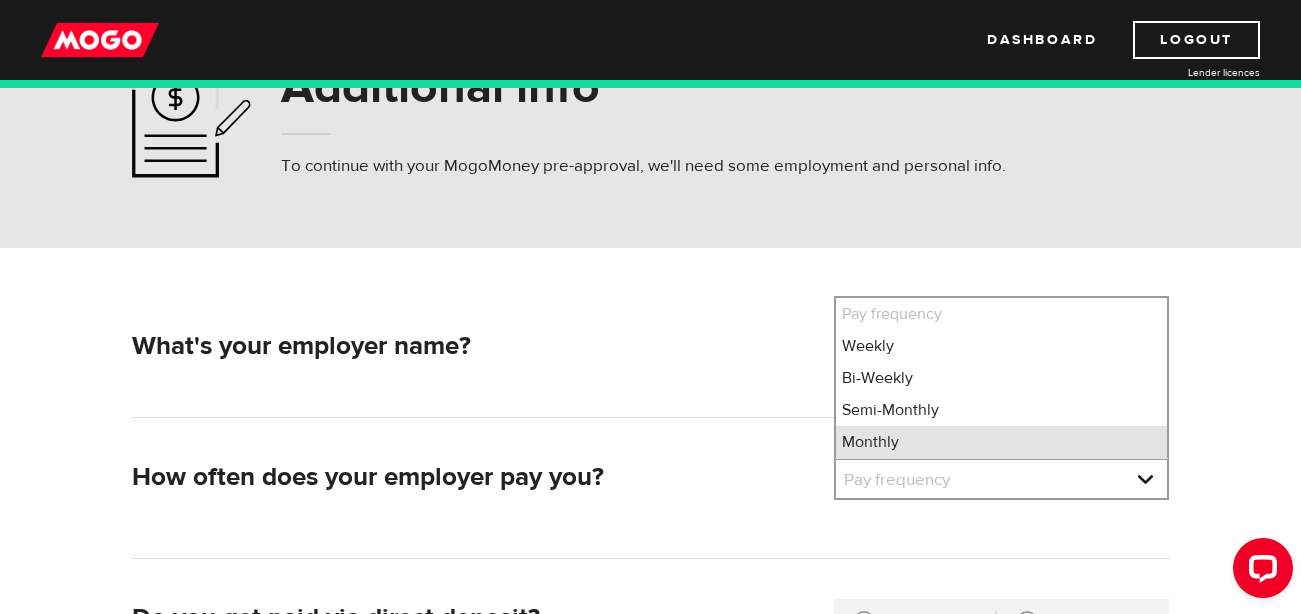 click on "Monthly" at bounding box center [1001, 442] 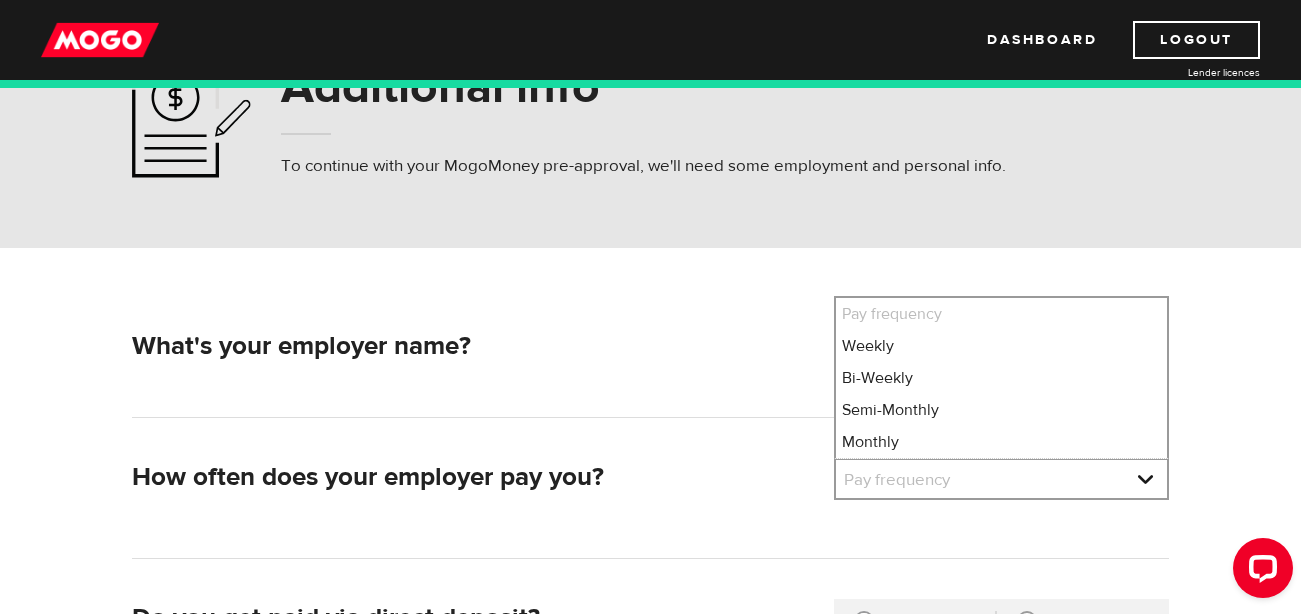 select on "4" 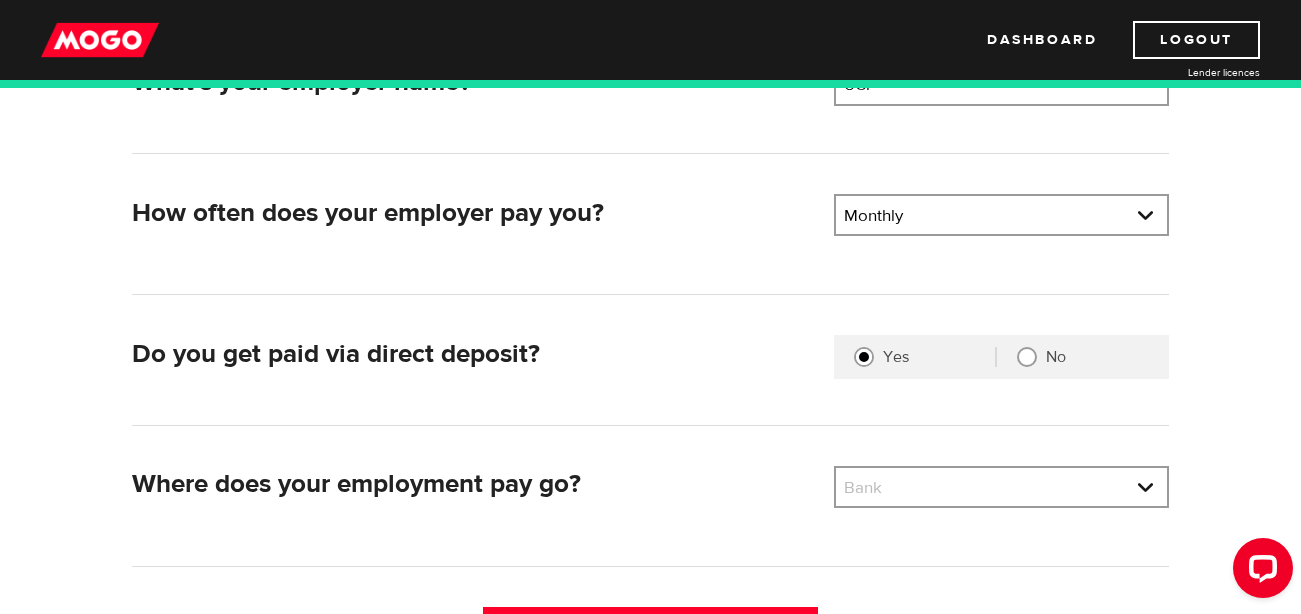 scroll, scrollTop: 400, scrollLeft: 0, axis: vertical 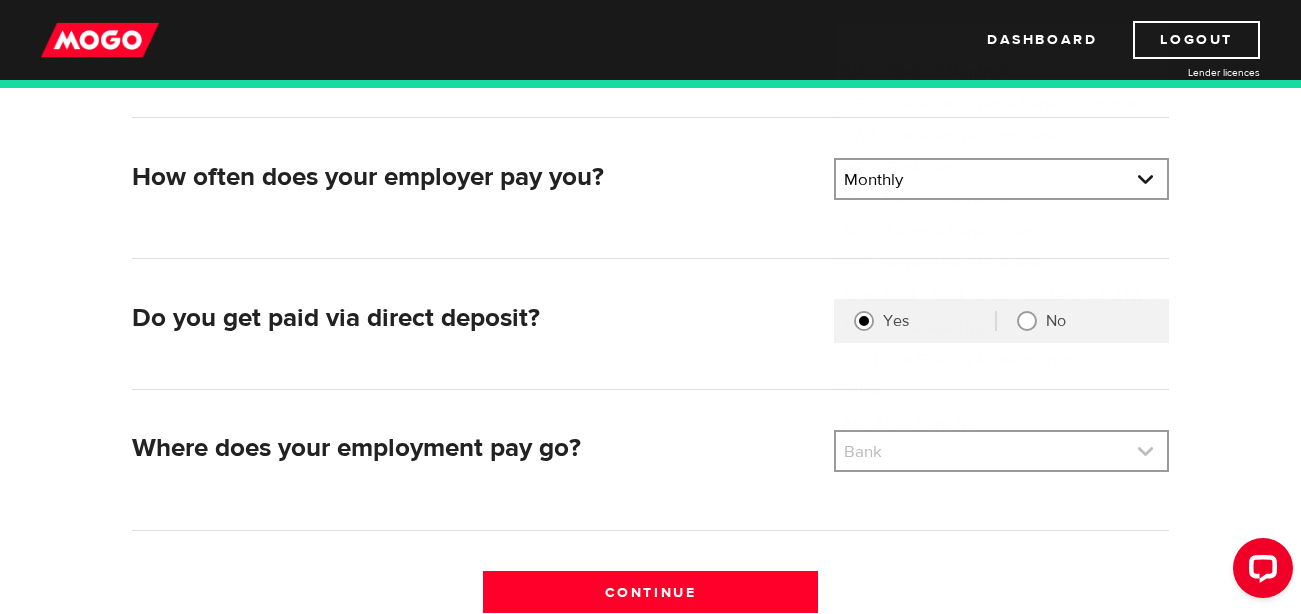 click at bounding box center (1001, 451) 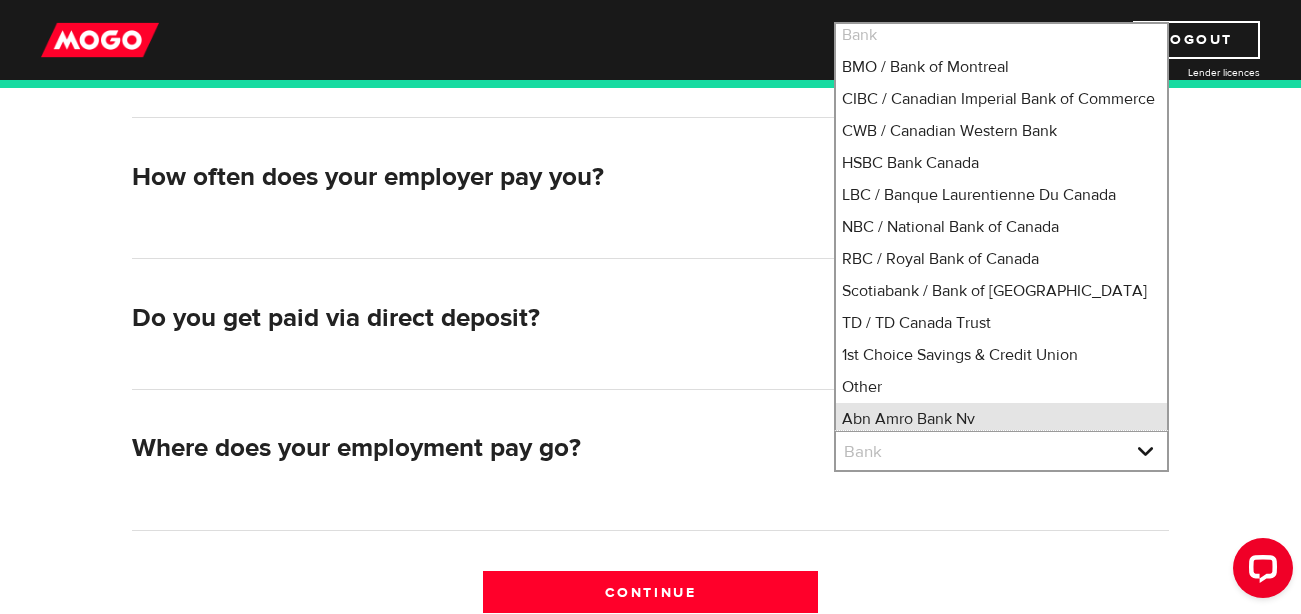 scroll, scrollTop: 0, scrollLeft: 0, axis: both 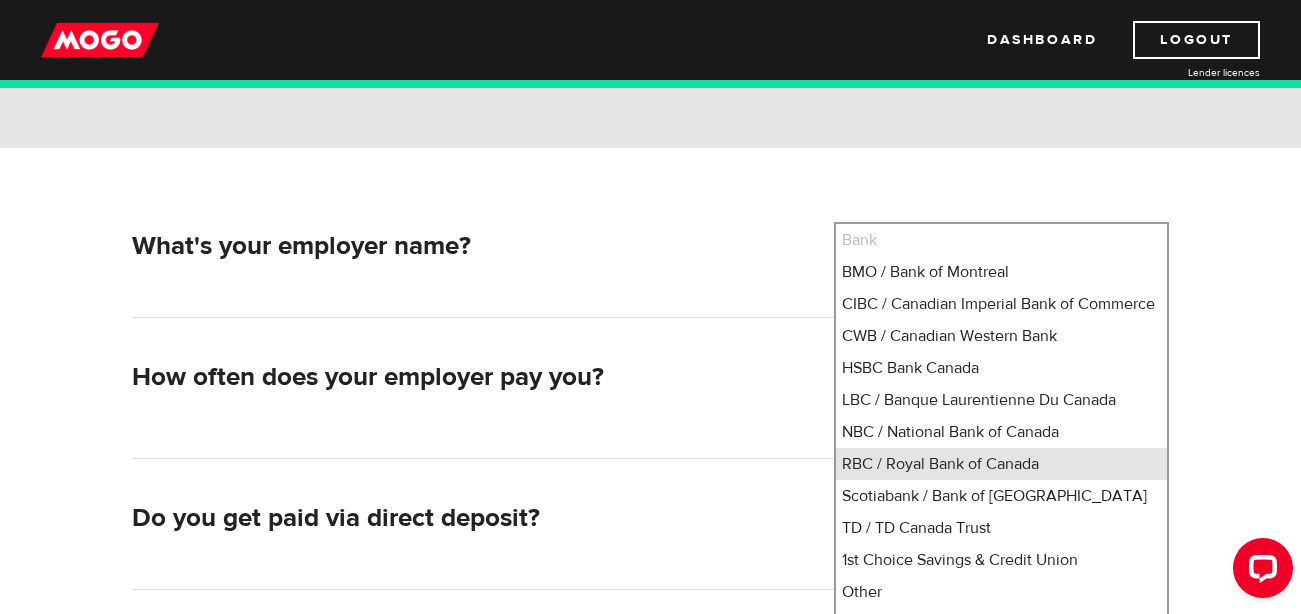 click on "RBC / Royal Bank of Canada" at bounding box center (1001, 464) 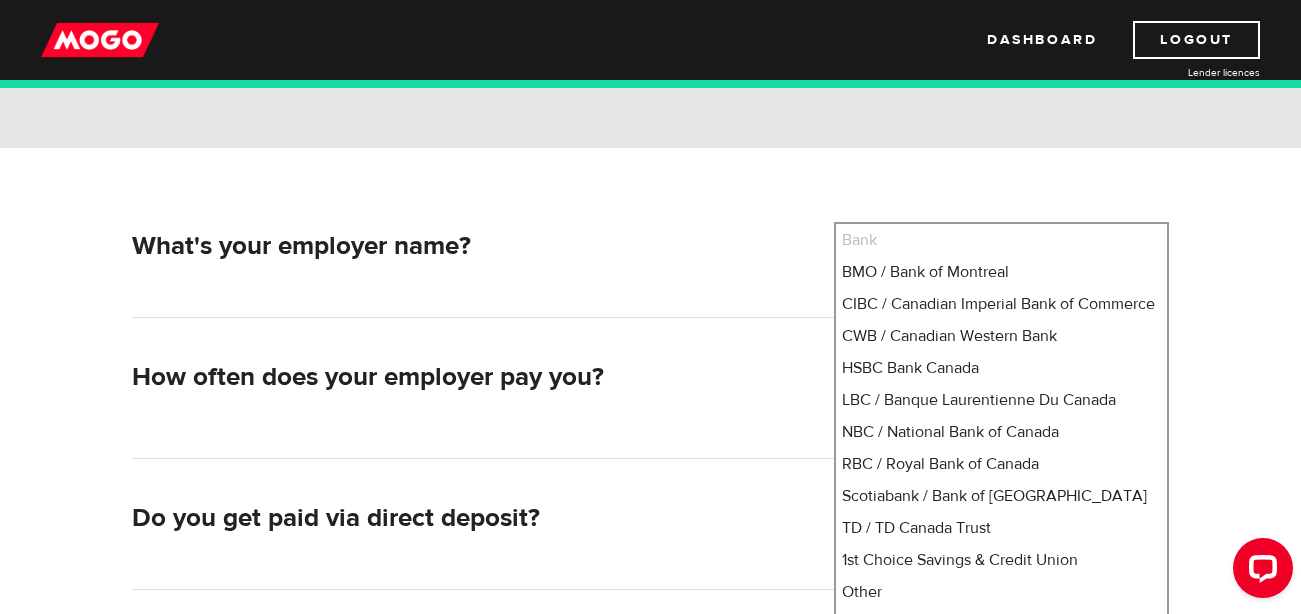 select on "8" 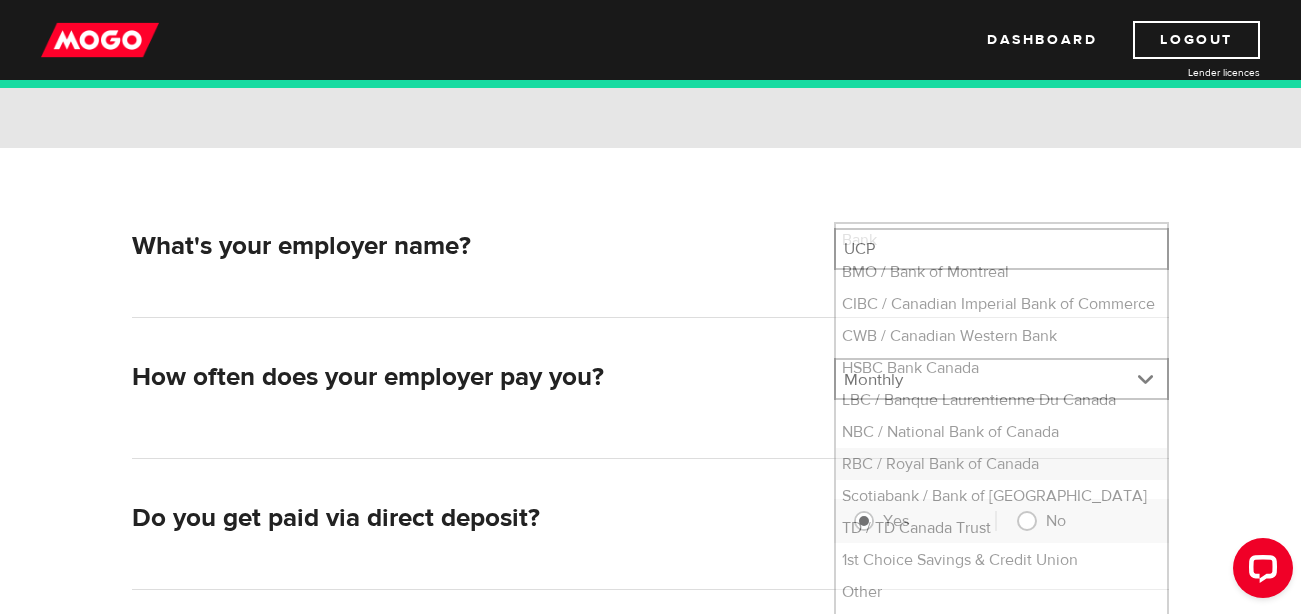 scroll, scrollTop: 543, scrollLeft: 0, axis: vertical 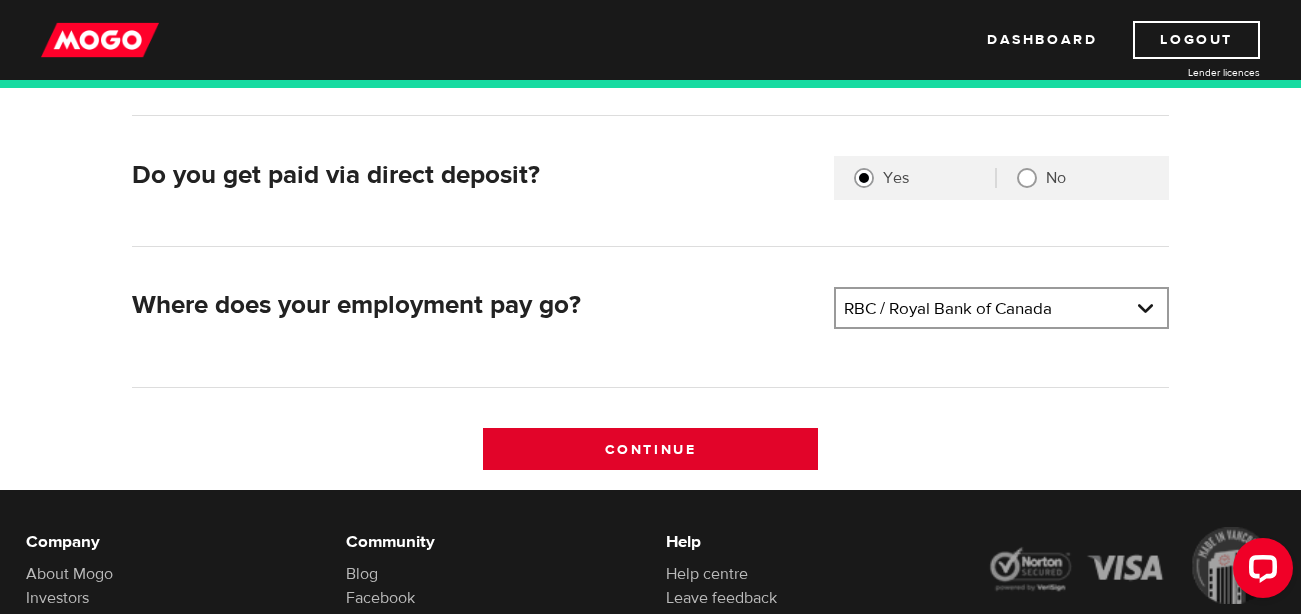 click on "Continue" at bounding box center [650, 449] 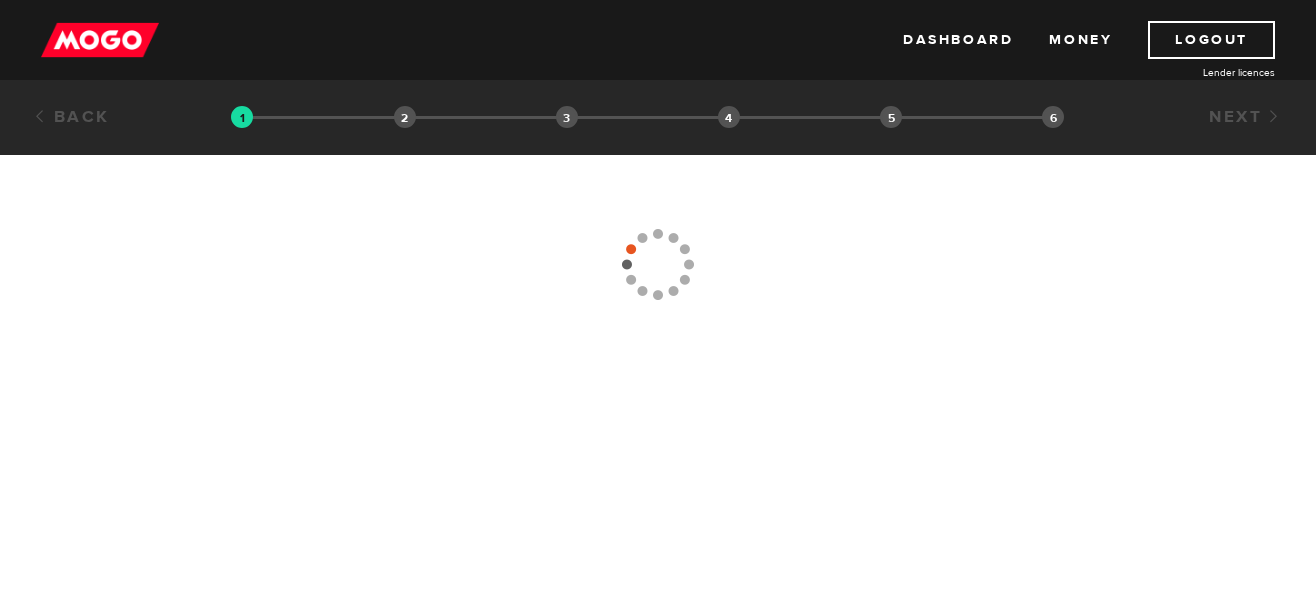 scroll, scrollTop: 0, scrollLeft: 0, axis: both 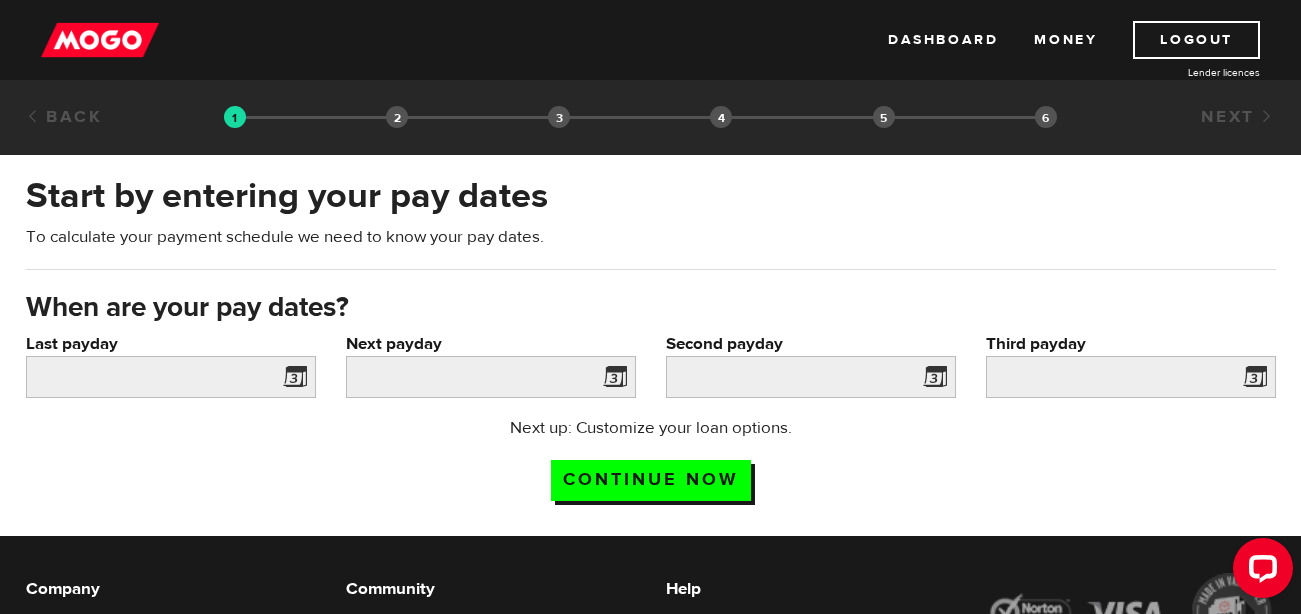 click at bounding box center [291, 380] 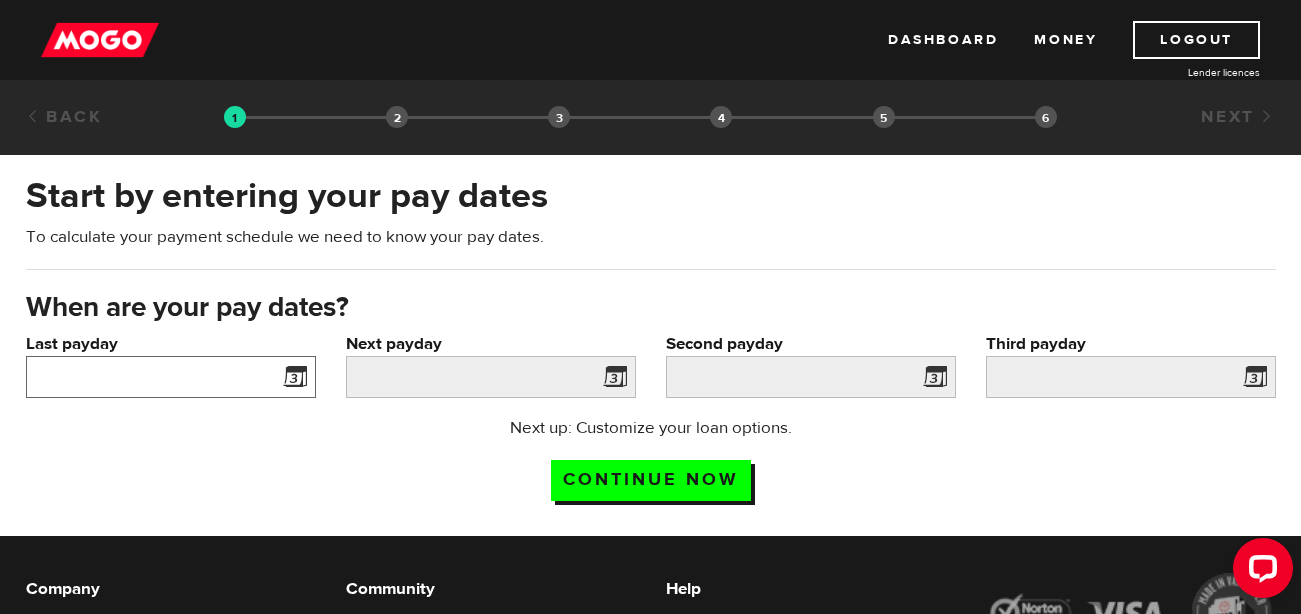 click on "Last payday" at bounding box center (171, 377) 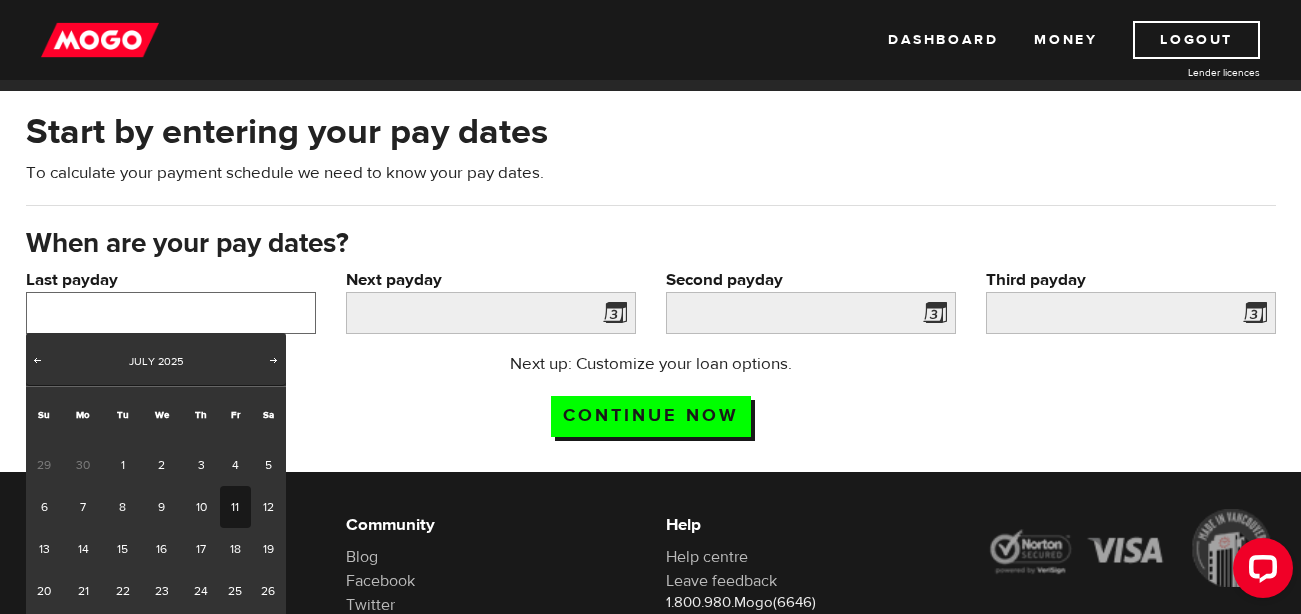 scroll, scrollTop: 100, scrollLeft: 0, axis: vertical 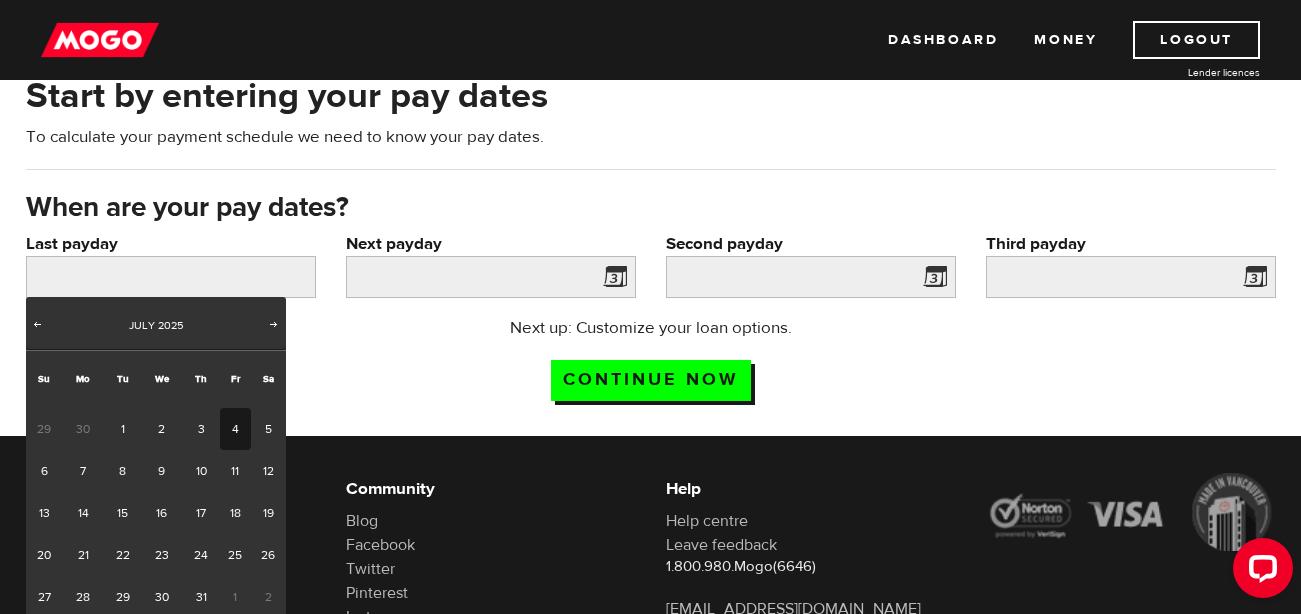 click on "4" at bounding box center (235, 429) 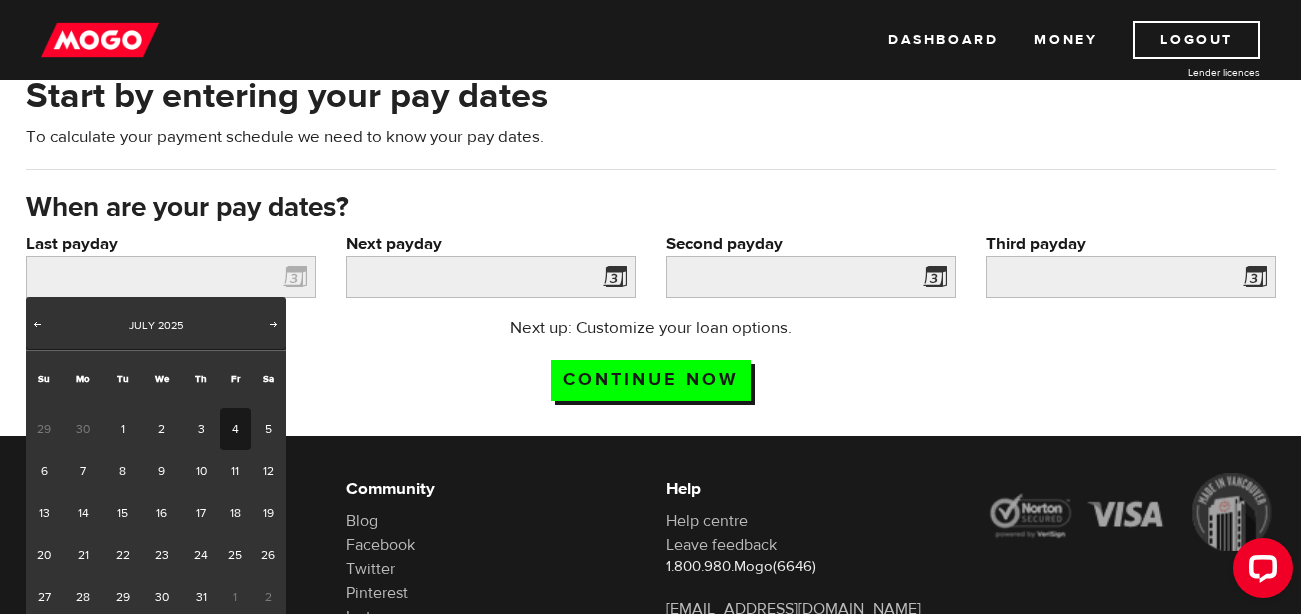 type on "[DATE]" 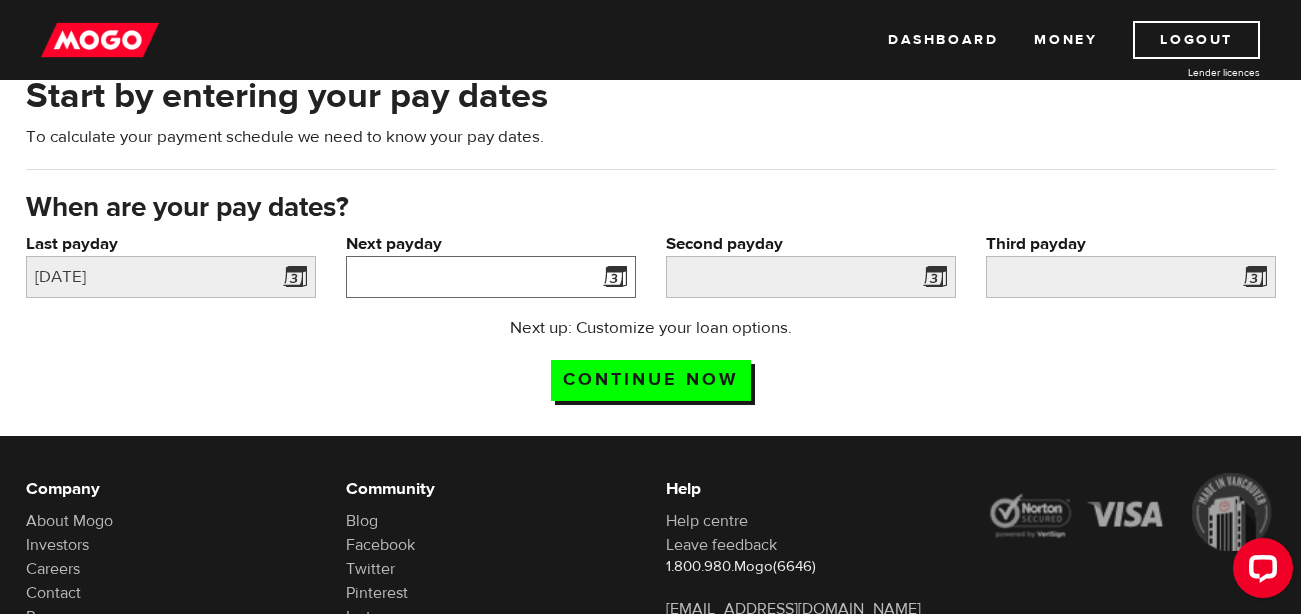 click on "Next payday" at bounding box center (491, 277) 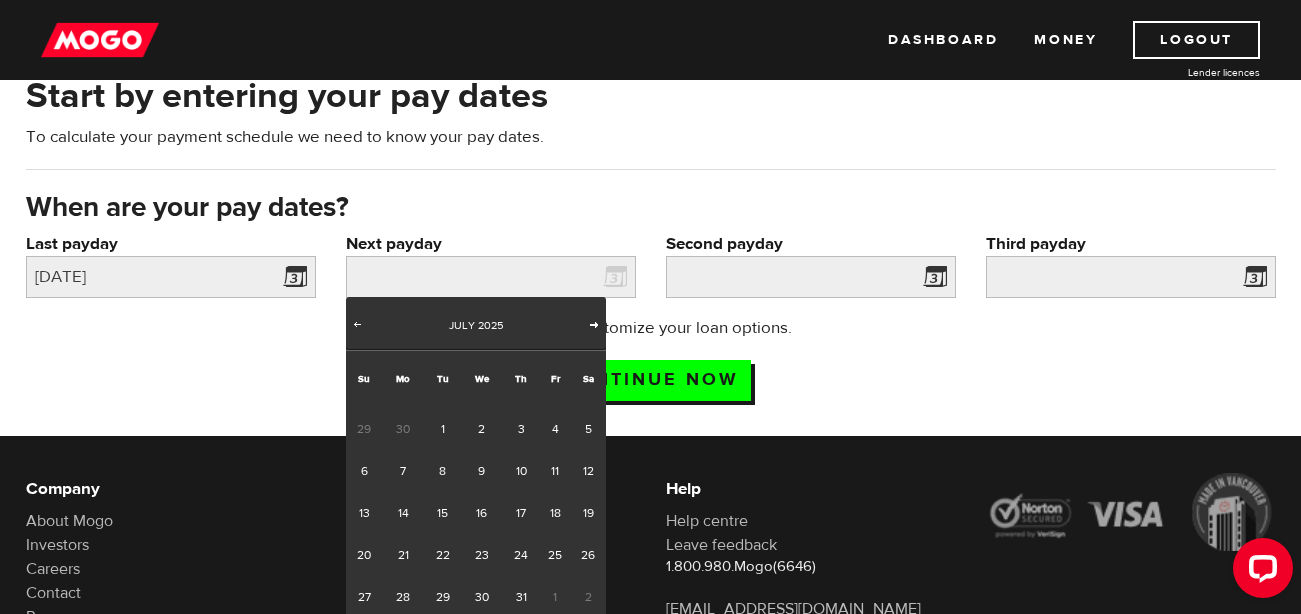 click on "Next" at bounding box center [594, 324] 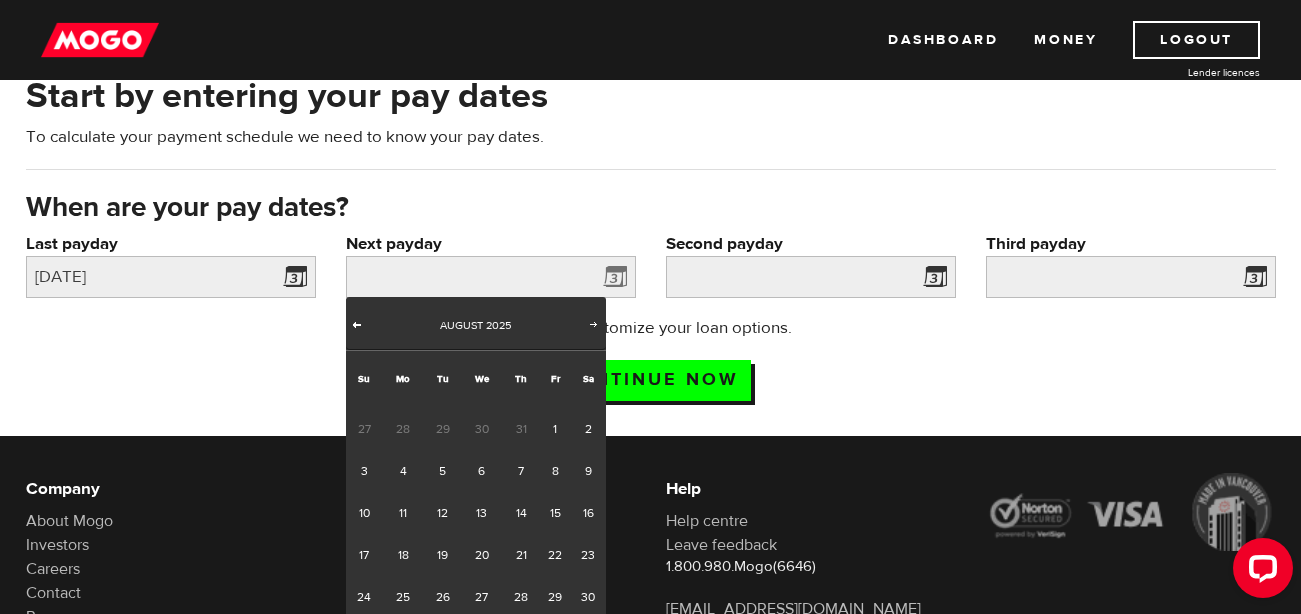 click on "Prev" at bounding box center [357, 324] 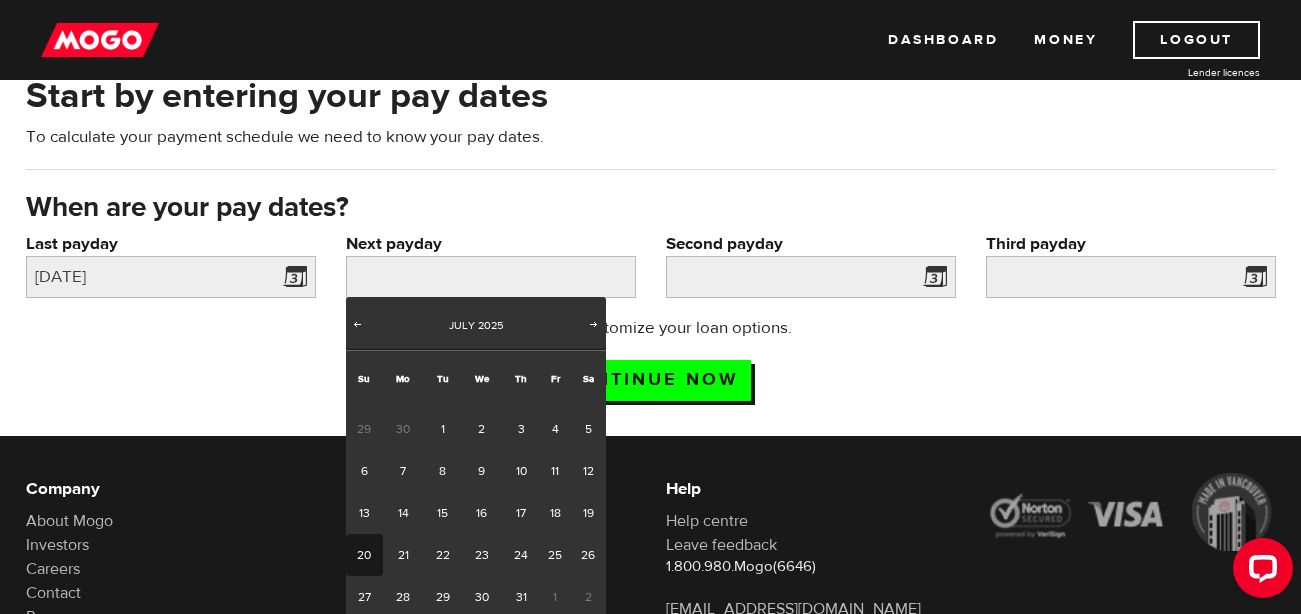 click on "20" at bounding box center [364, 555] 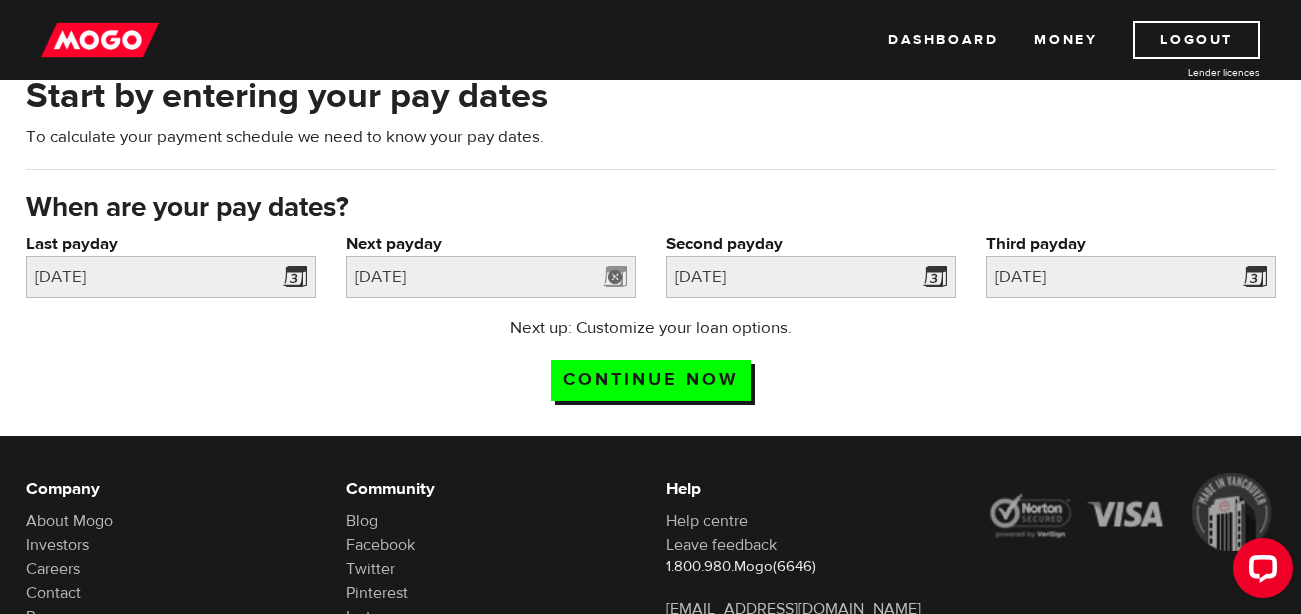 click at bounding box center [615, 277] 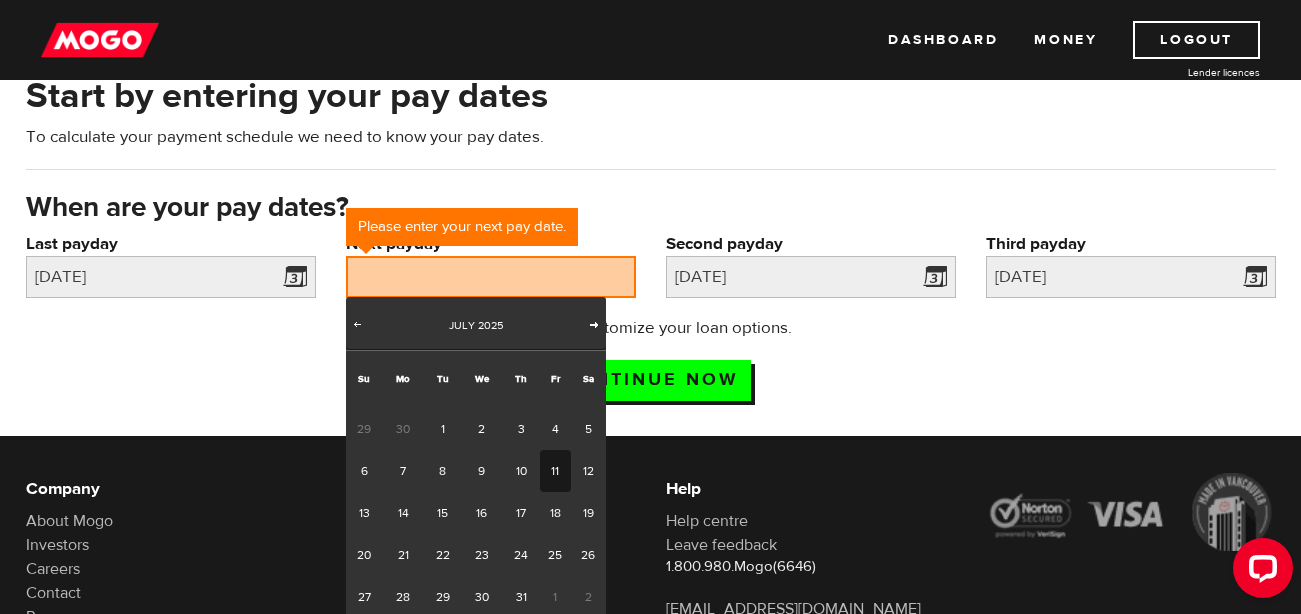 click on "Next" at bounding box center (594, 324) 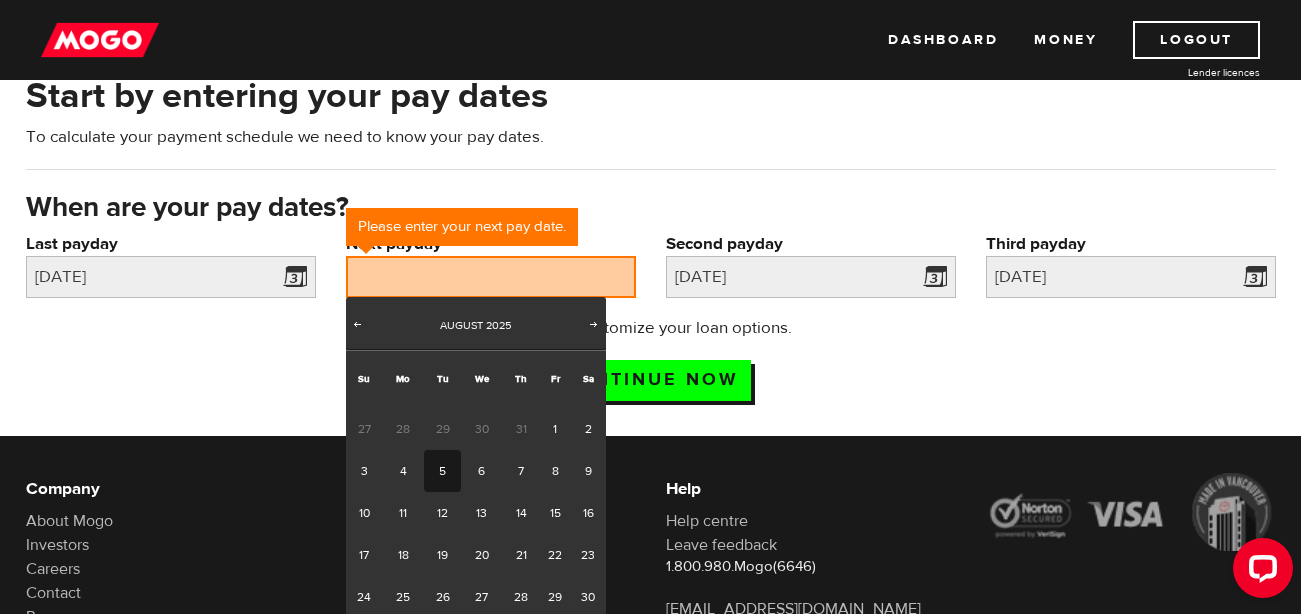 click on "5" at bounding box center (442, 471) 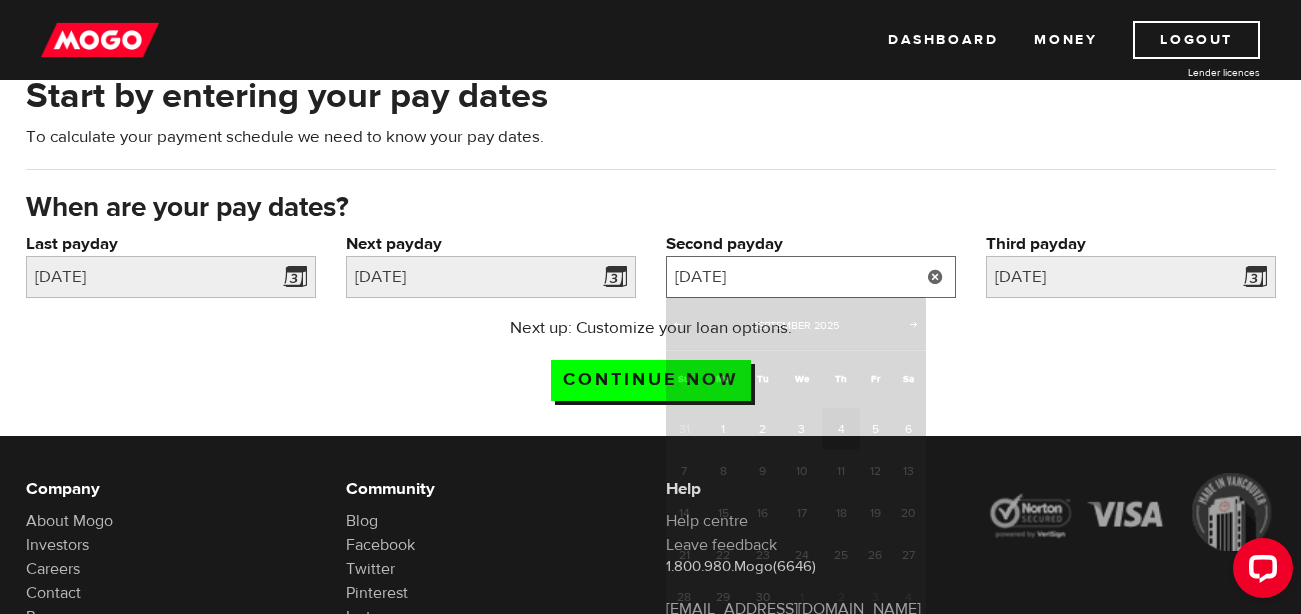 click on "2025/9/4" at bounding box center (811, 277) 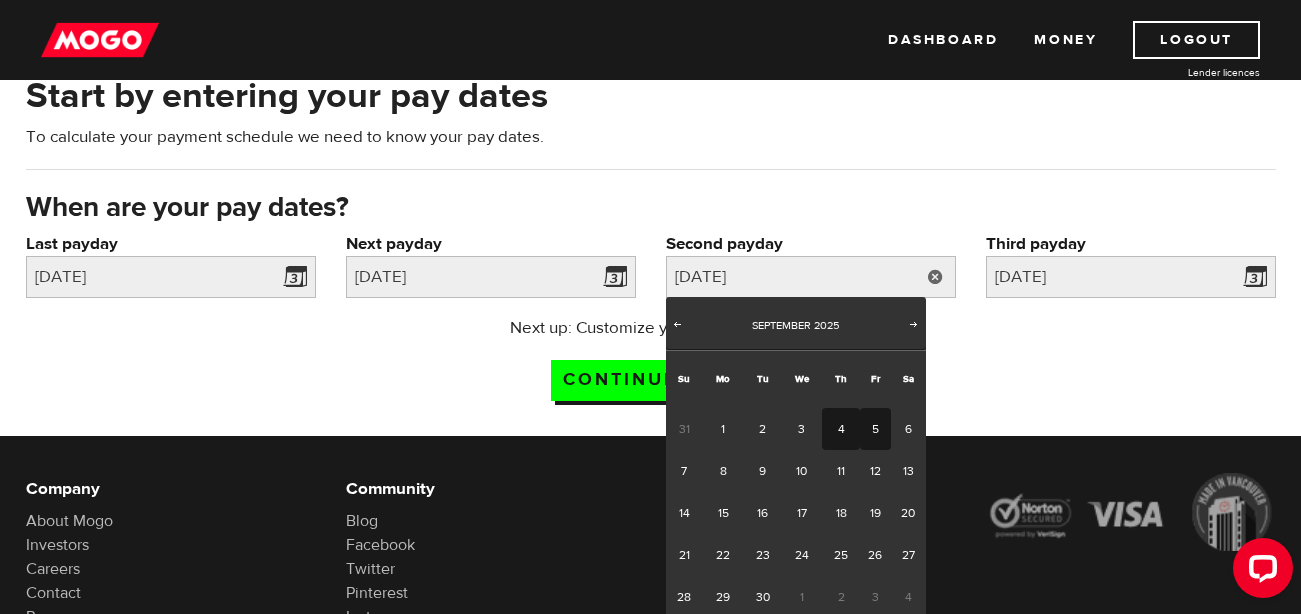 click on "5" at bounding box center (875, 429) 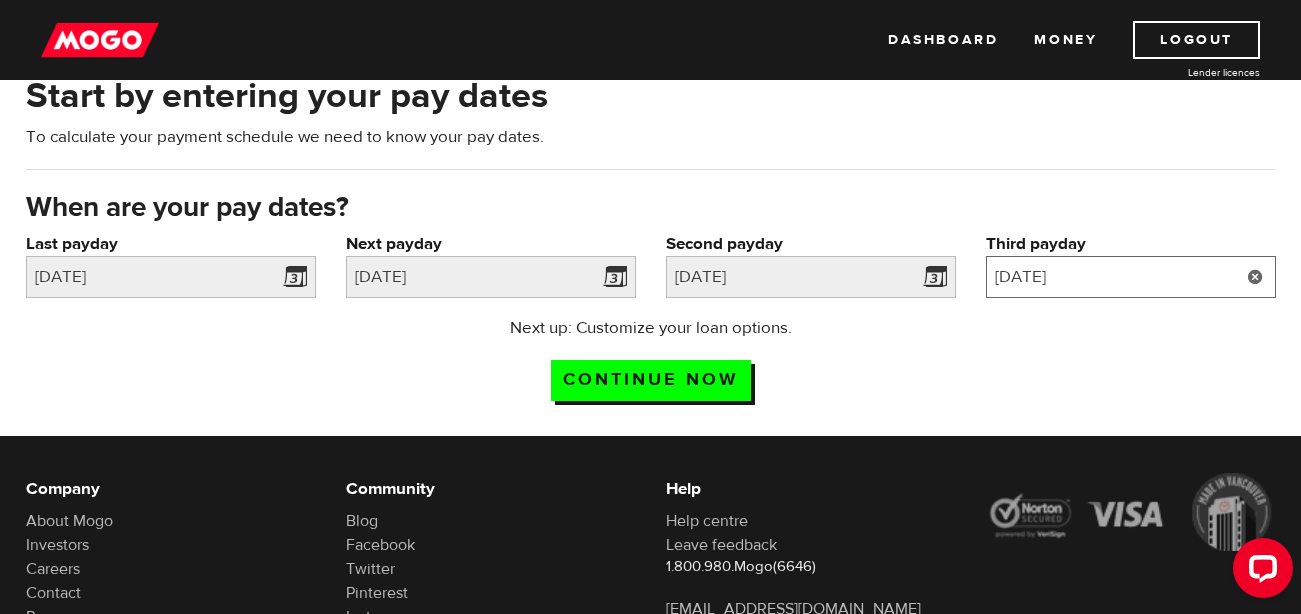click on "2025/10/4" at bounding box center (1131, 277) 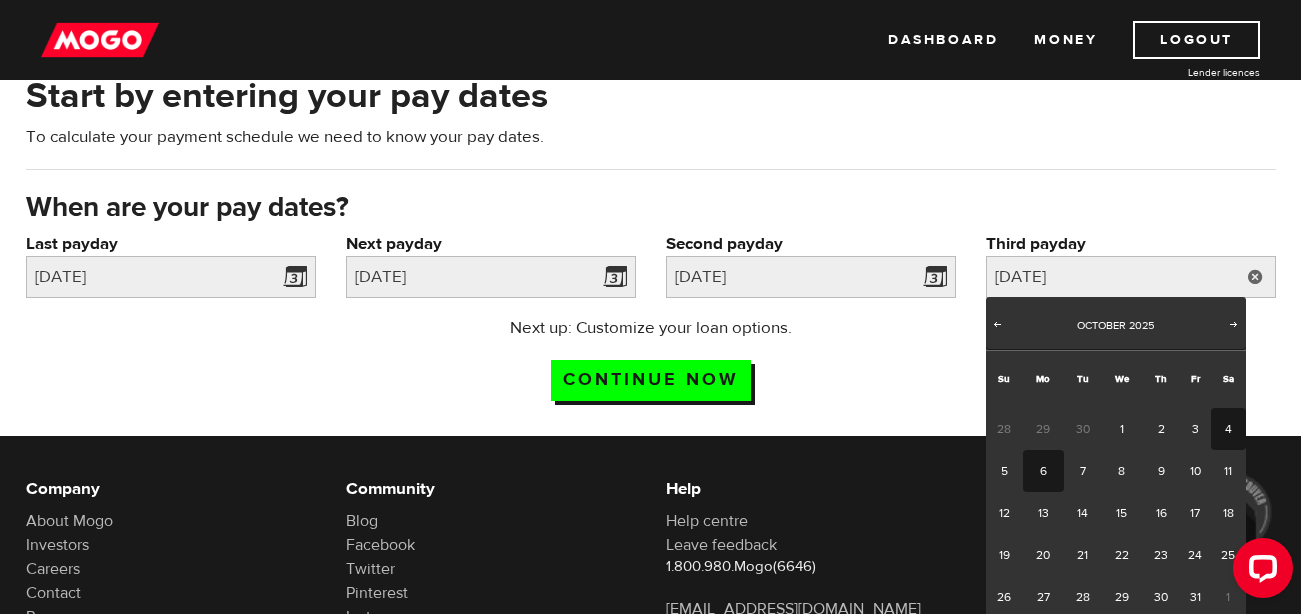 click on "6" at bounding box center (1043, 471) 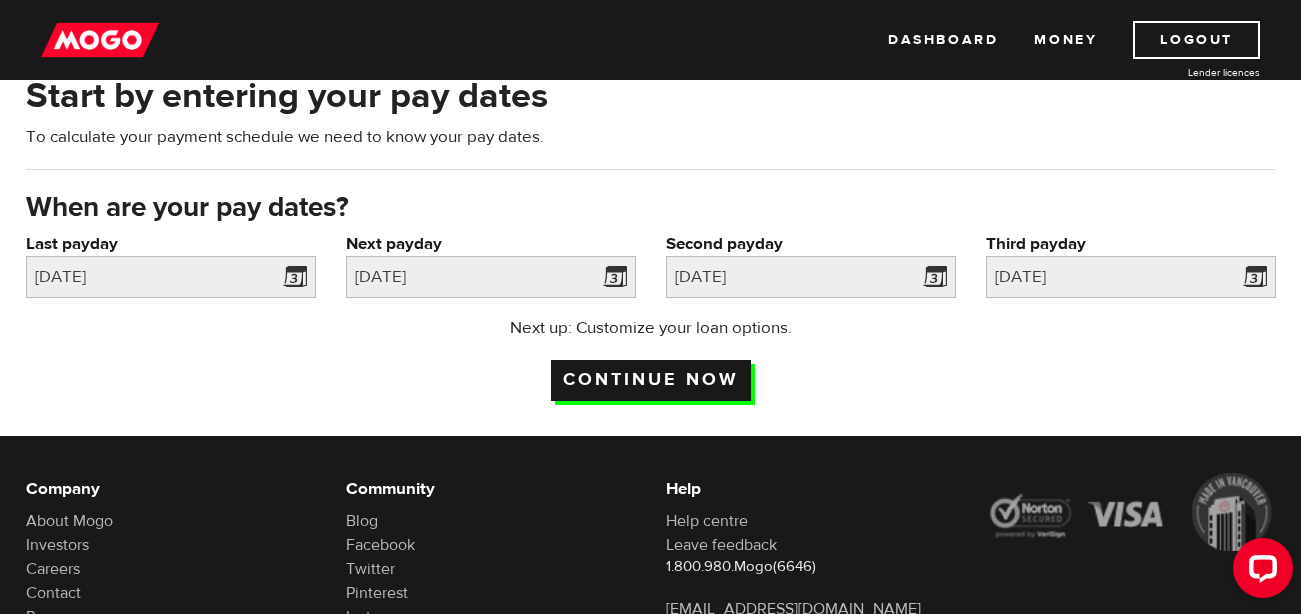 click on "Continue now" at bounding box center (651, 380) 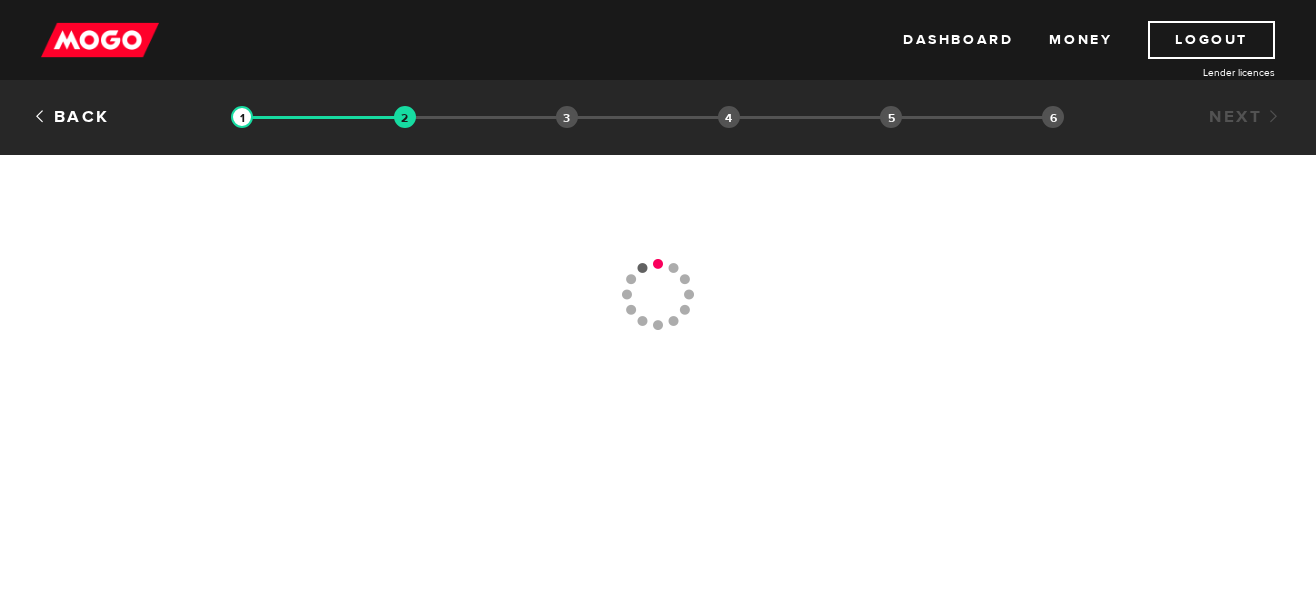 scroll, scrollTop: 0, scrollLeft: 0, axis: both 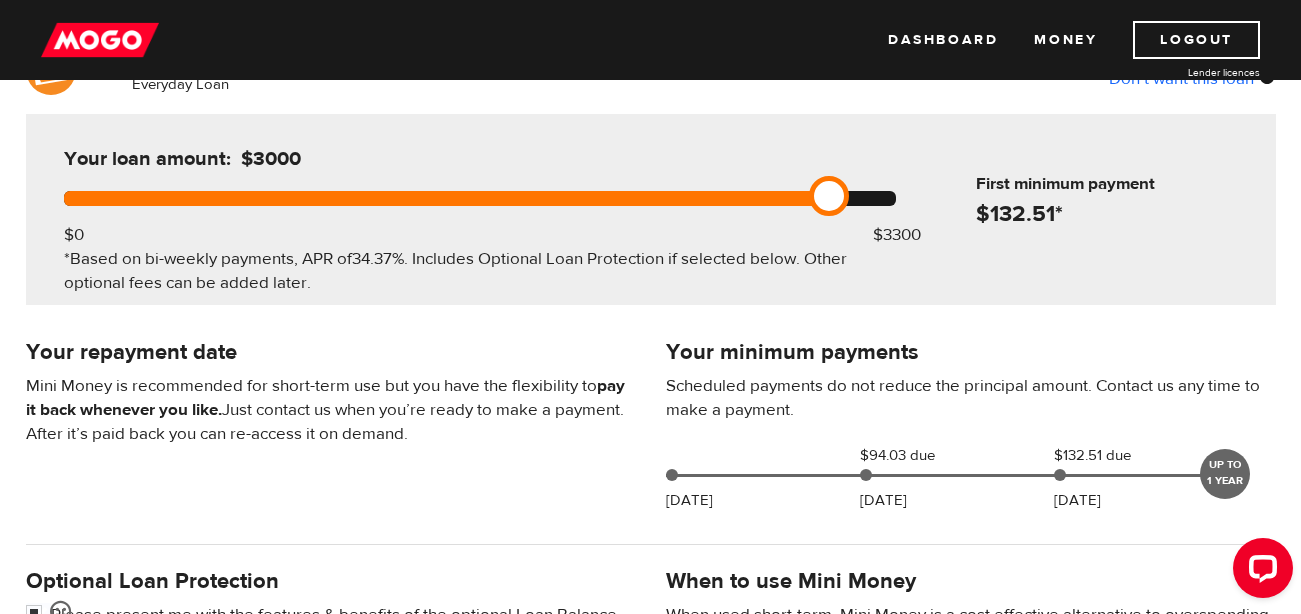 drag, startPoint x: 898, startPoint y: 195, endPoint x: 817, endPoint y: 202, distance: 81.3019 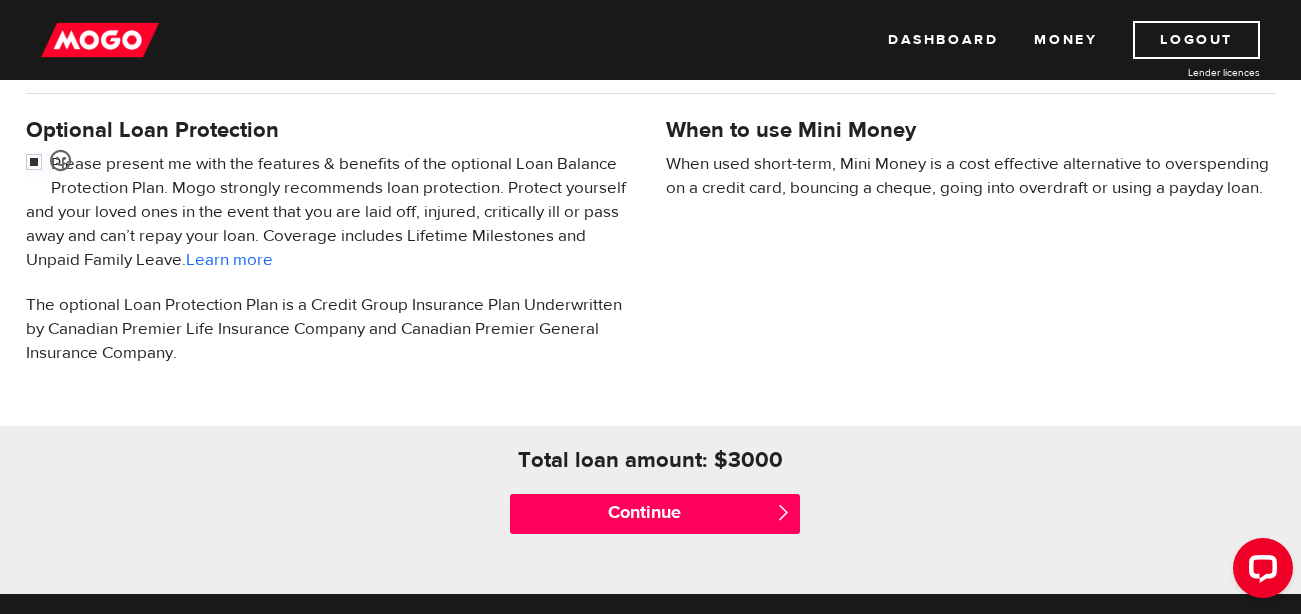 scroll, scrollTop: 700, scrollLeft: 0, axis: vertical 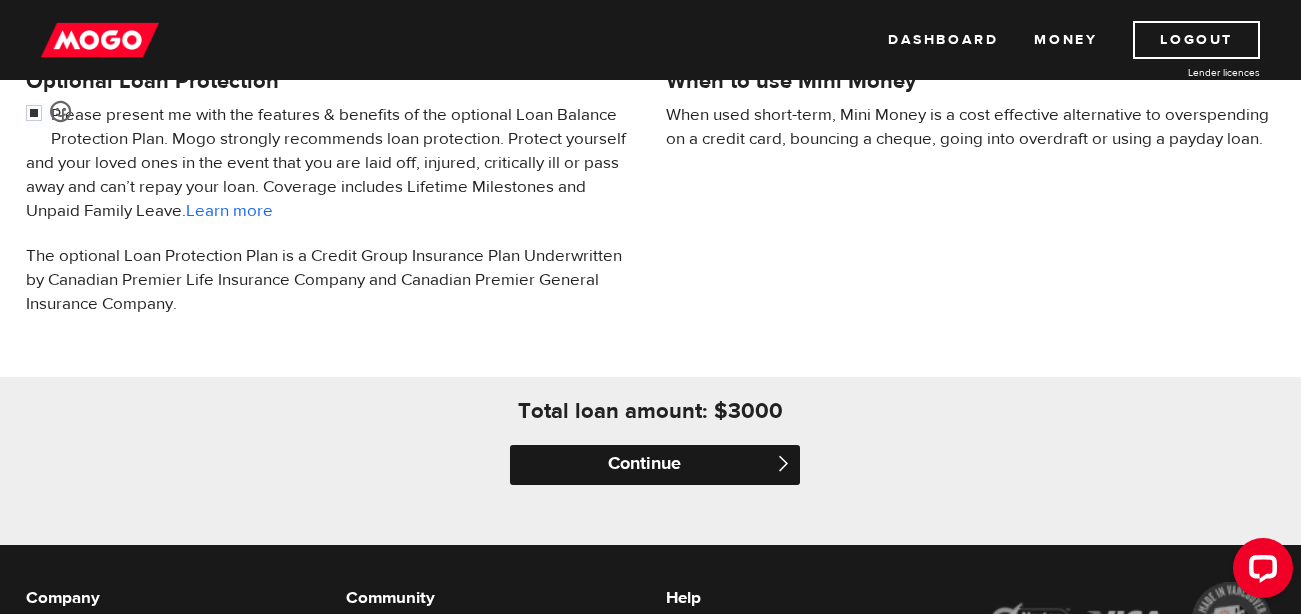 click on "Continue" at bounding box center (655, 465) 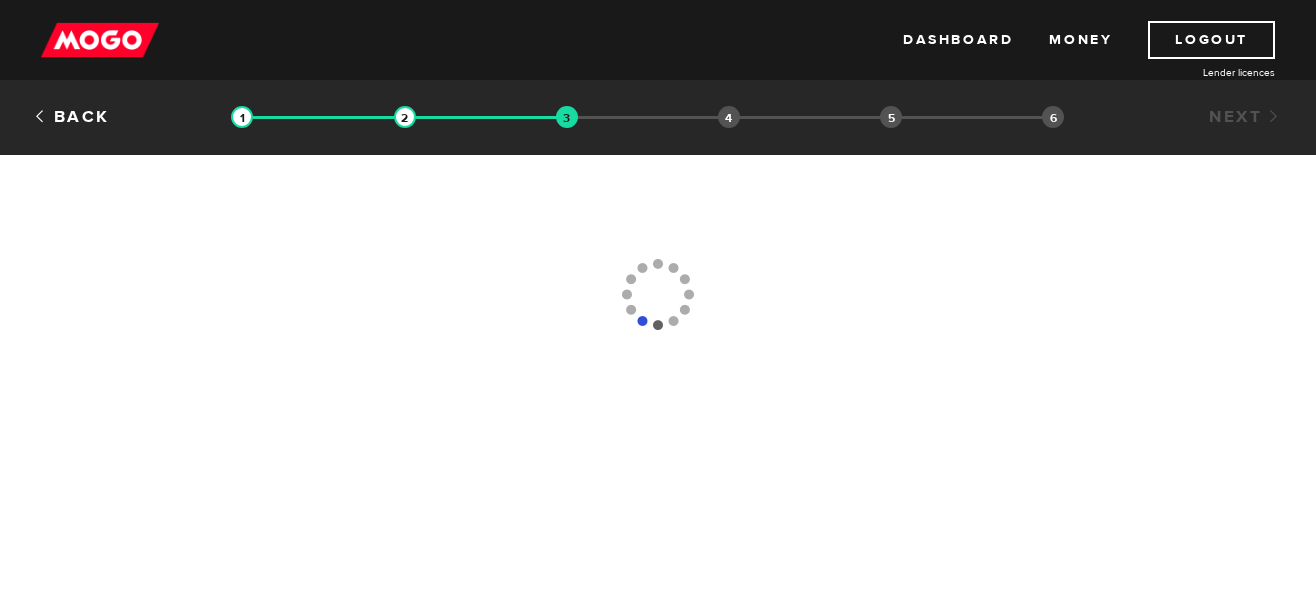 scroll, scrollTop: 0, scrollLeft: 0, axis: both 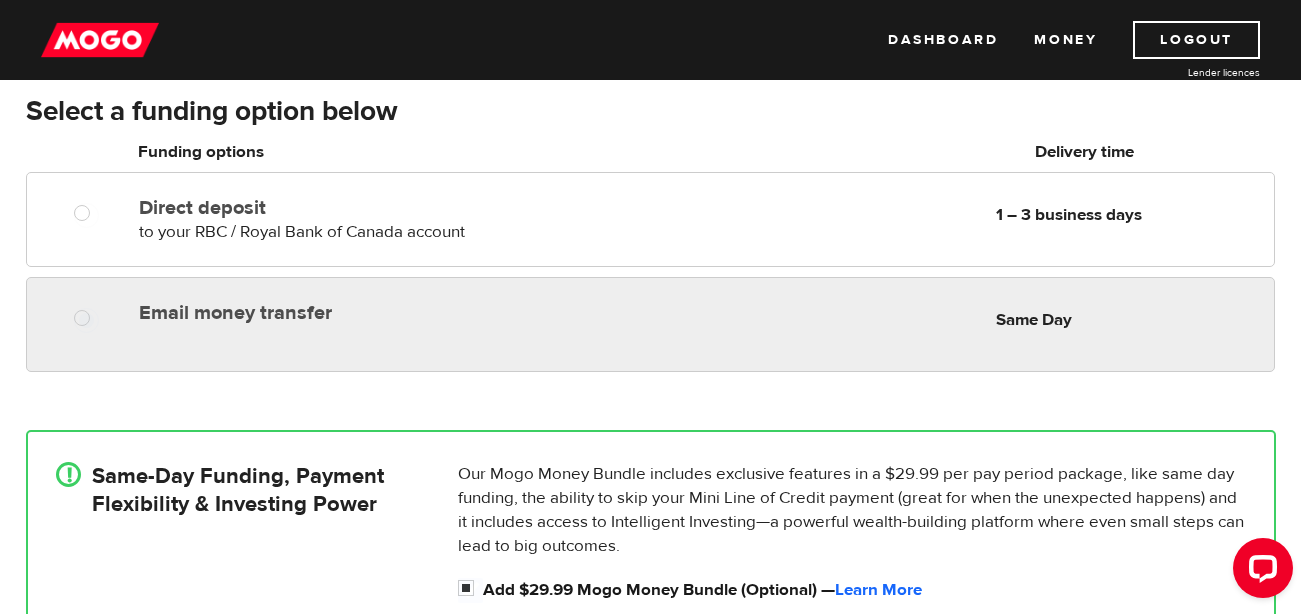 radio on "true" 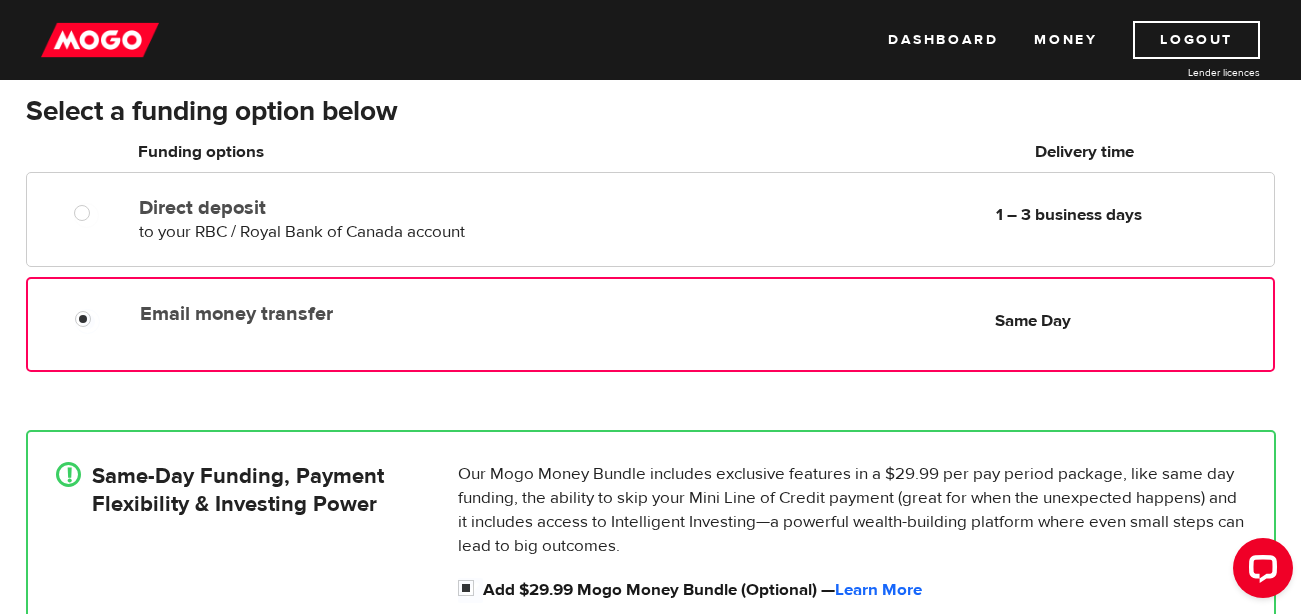 click on "Email money transfer Delivery in  Same Day Same Day" at bounding box center [702, 313] 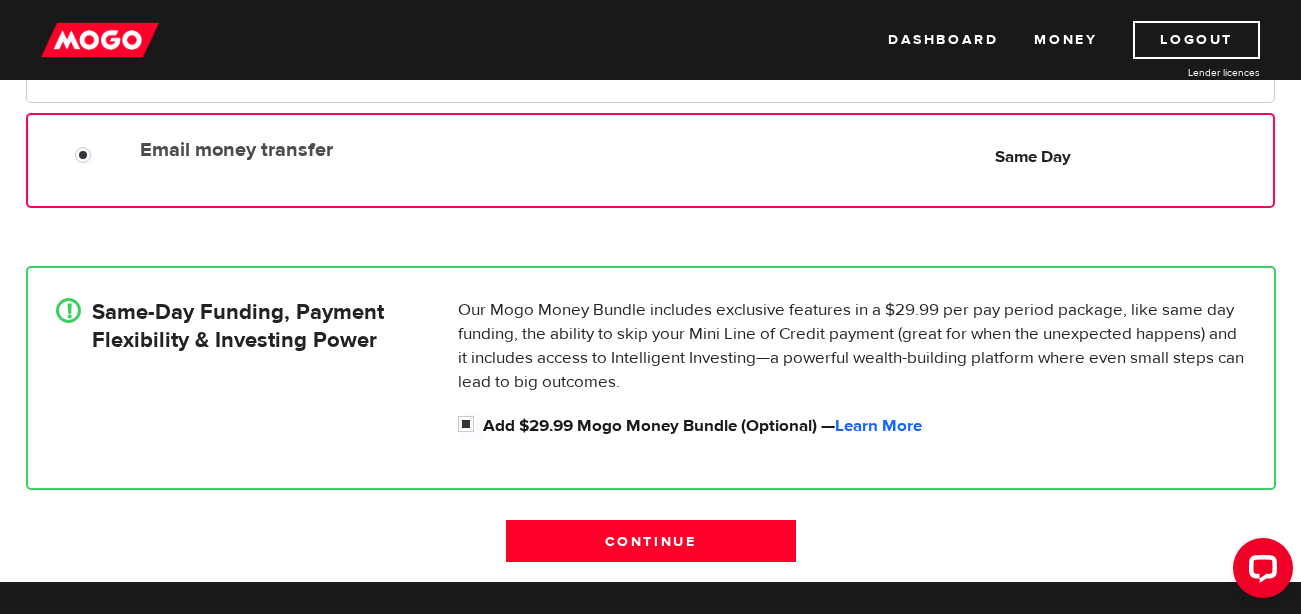 scroll, scrollTop: 400, scrollLeft: 0, axis: vertical 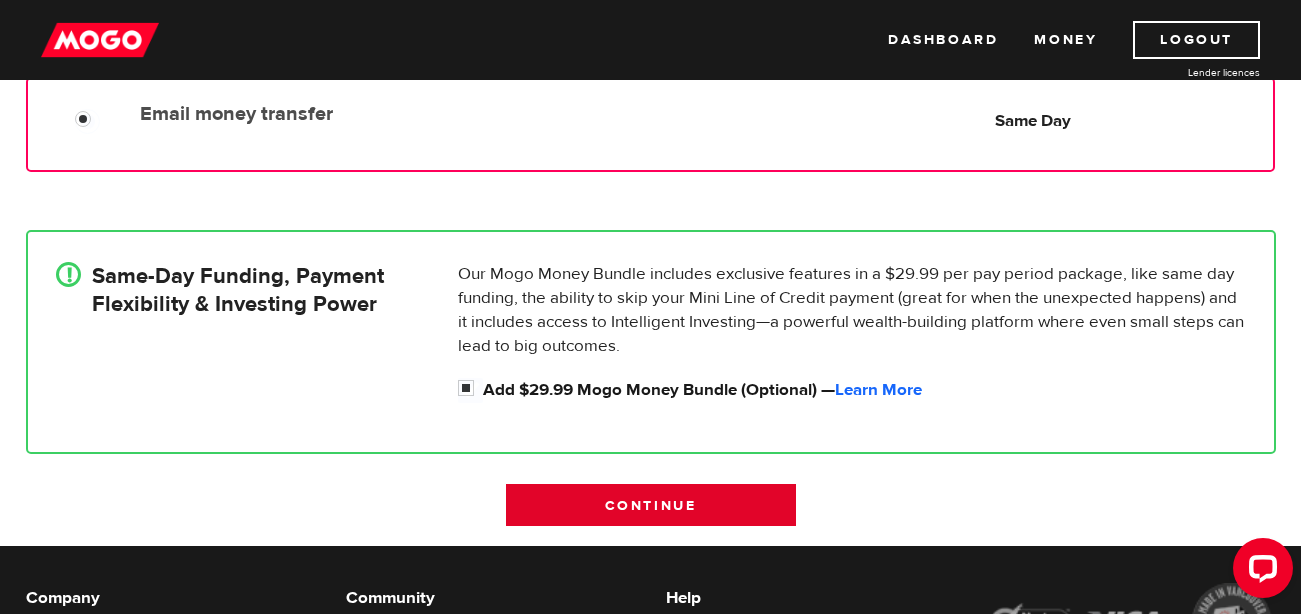 click on "Continue" at bounding box center [651, 505] 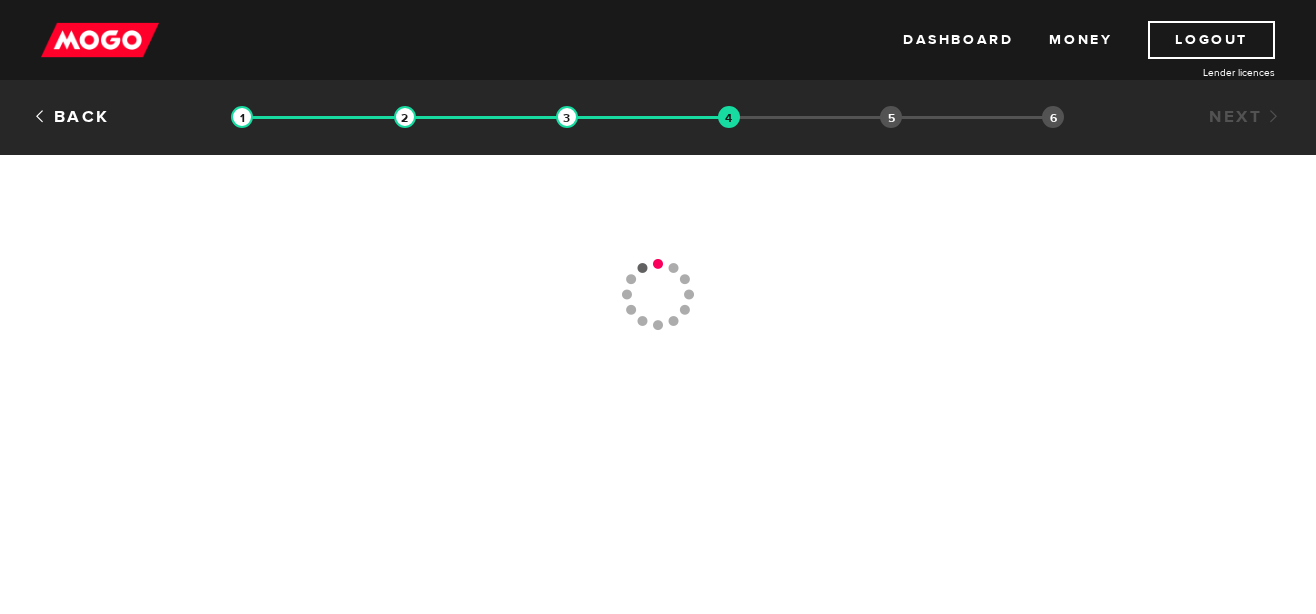 scroll, scrollTop: 0, scrollLeft: 0, axis: both 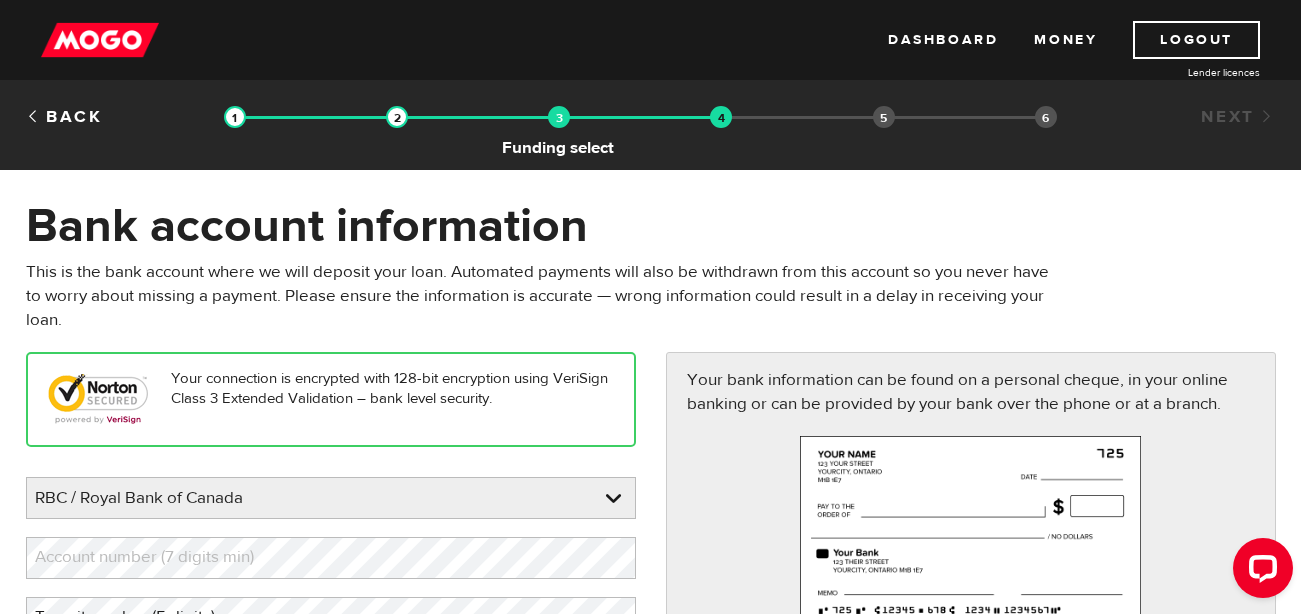 click at bounding box center (559, 117) 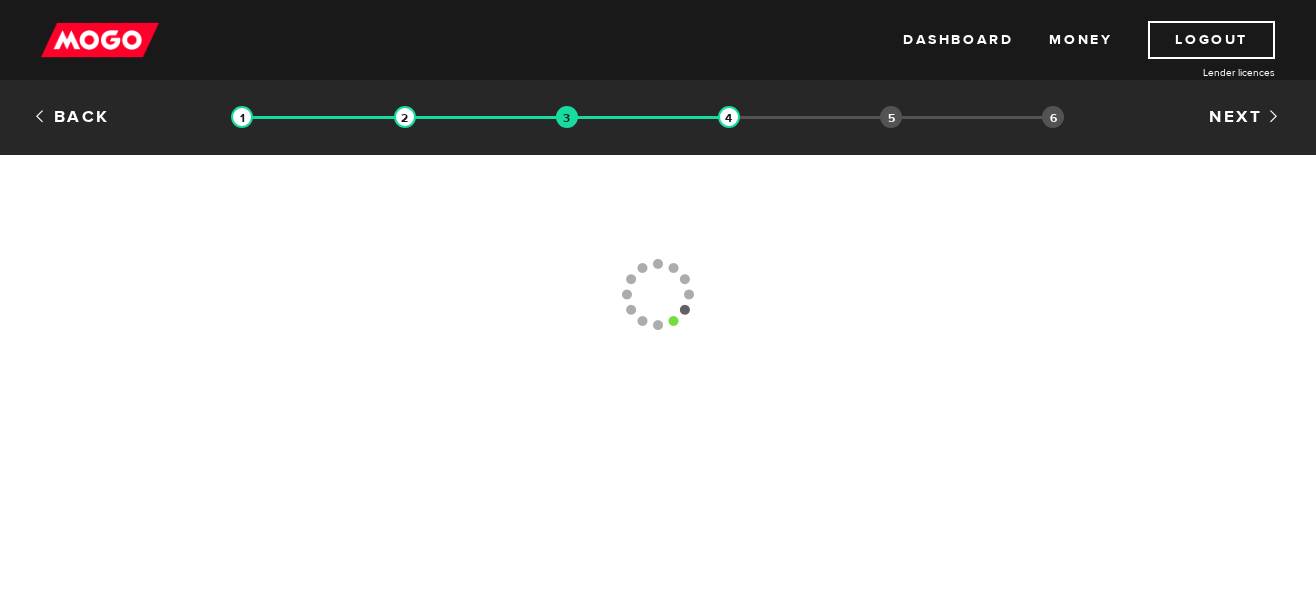 scroll, scrollTop: 0, scrollLeft: 0, axis: both 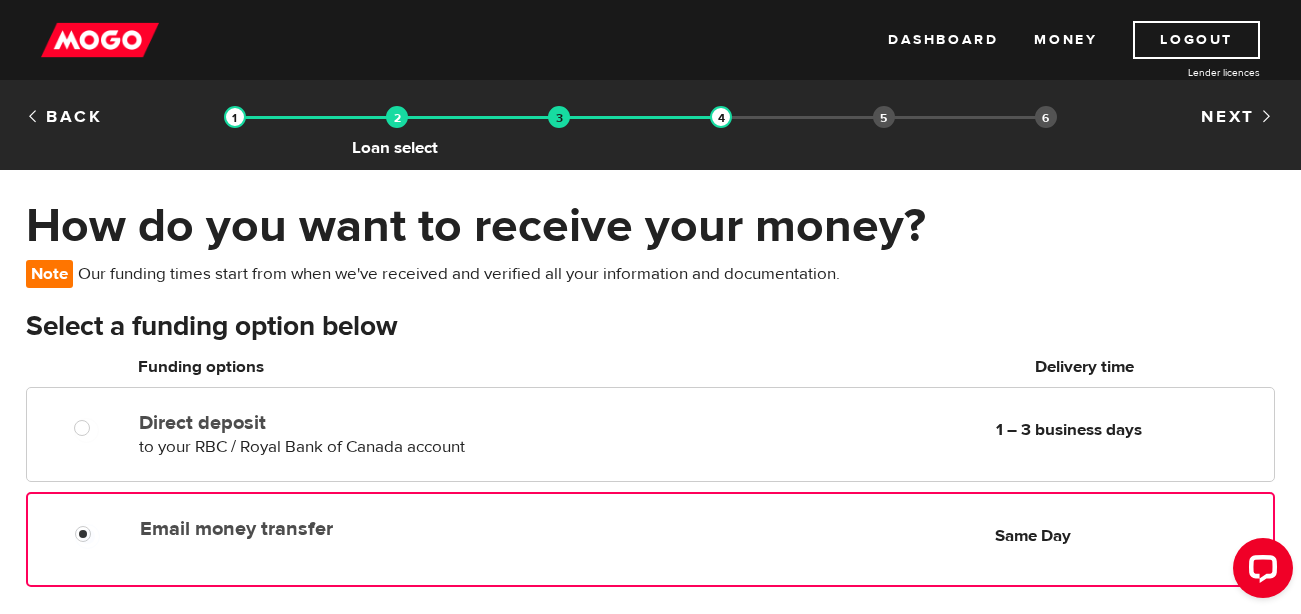 click at bounding box center [397, 117] 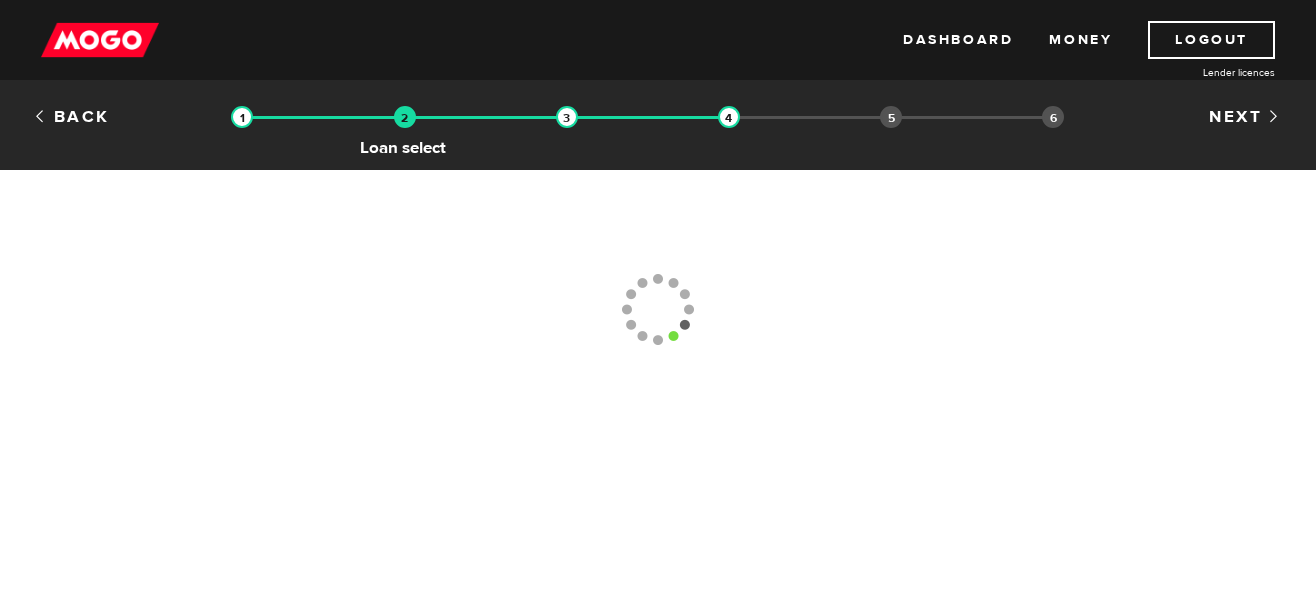scroll, scrollTop: 0, scrollLeft: 0, axis: both 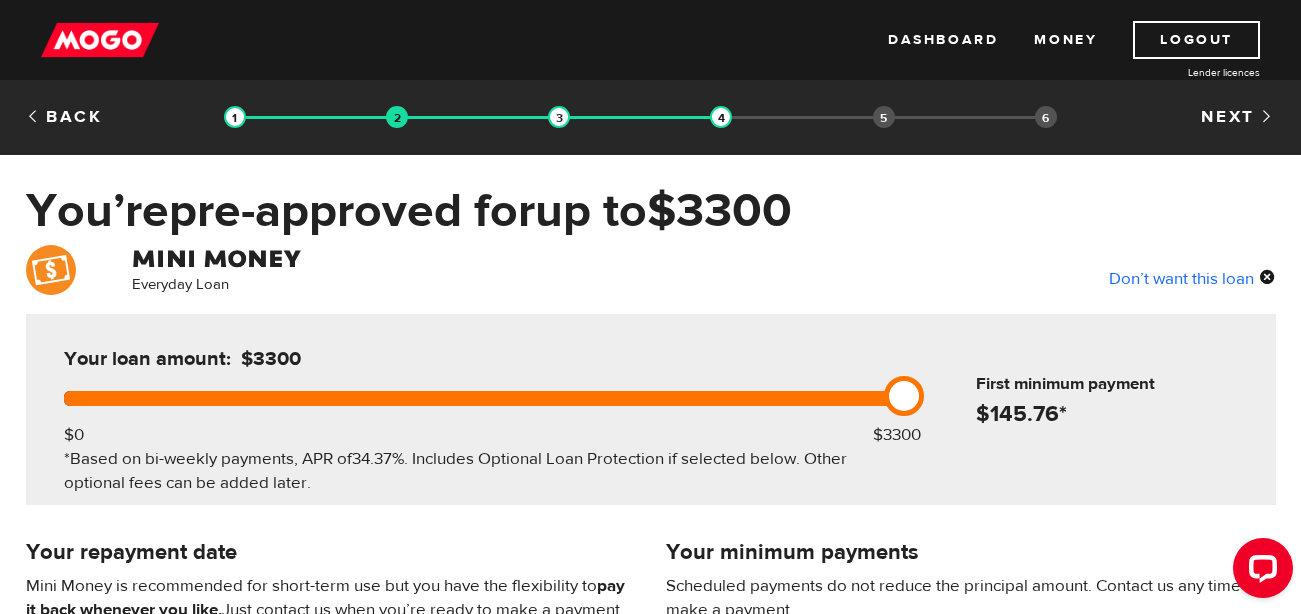 drag, startPoint x: 832, startPoint y: 393, endPoint x: 934, endPoint y: 389, distance: 102.0784 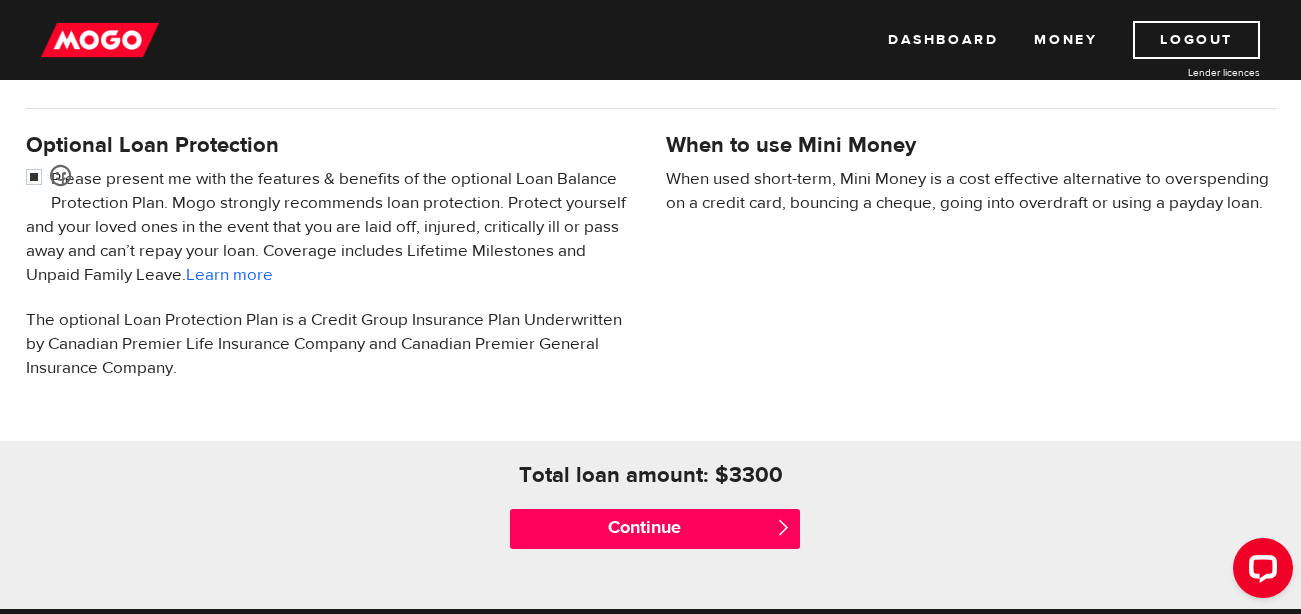 scroll, scrollTop: 800, scrollLeft: 0, axis: vertical 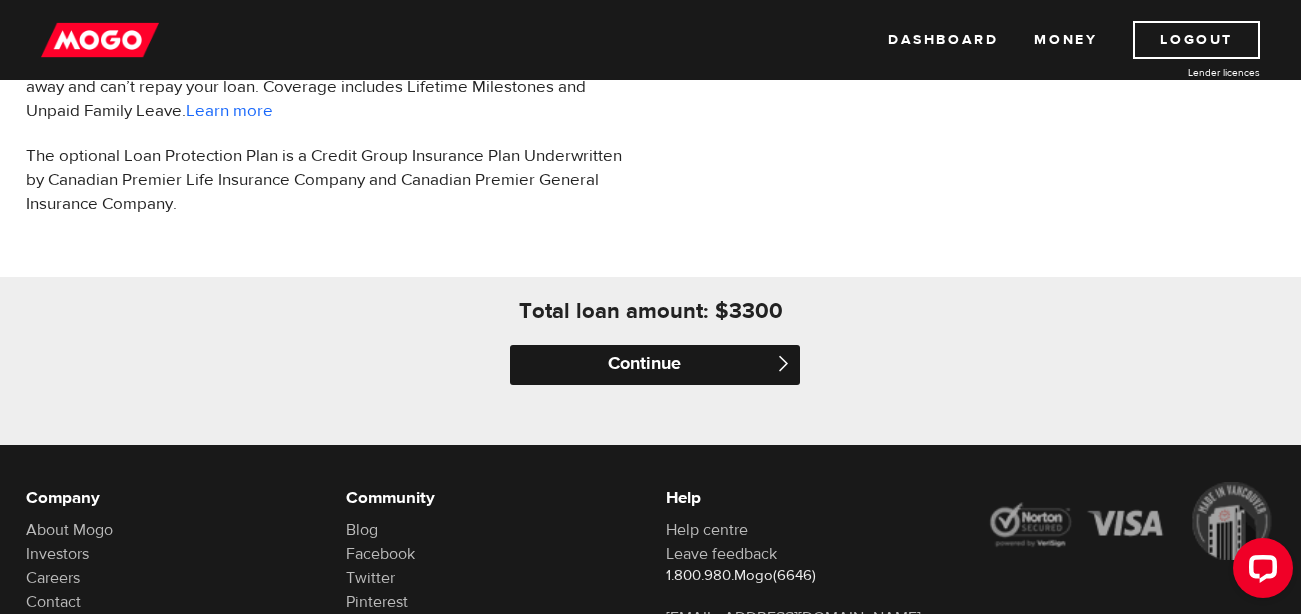 click on "Continue" at bounding box center (655, 365) 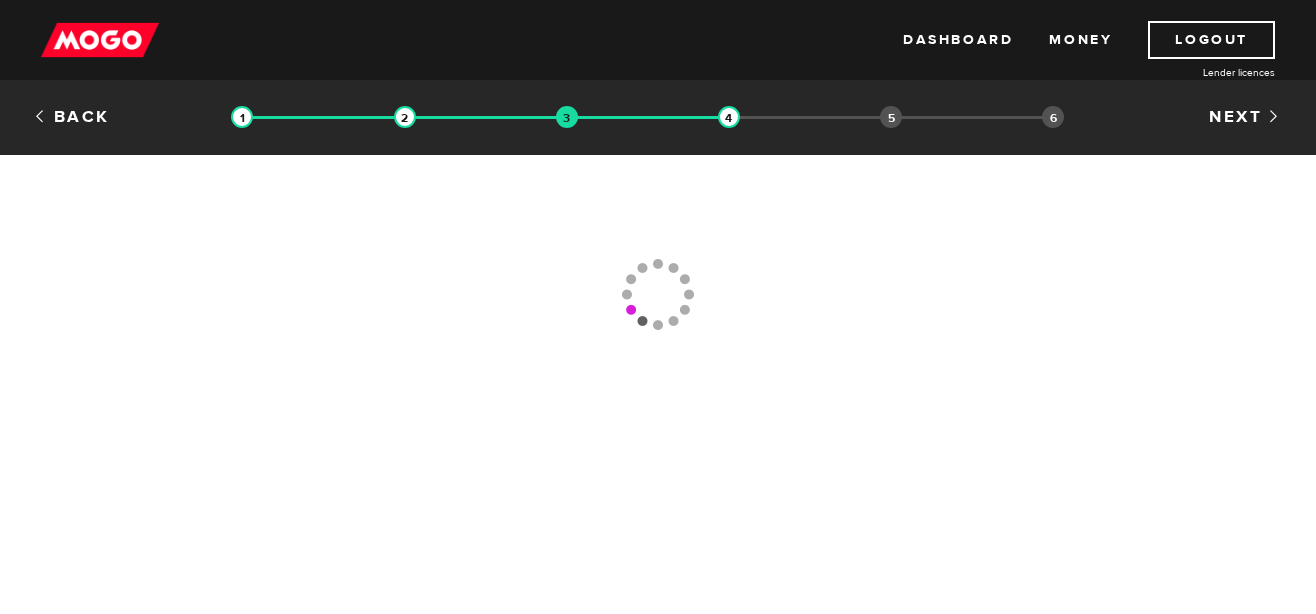scroll, scrollTop: 0, scrollLeft: 0, axis: both 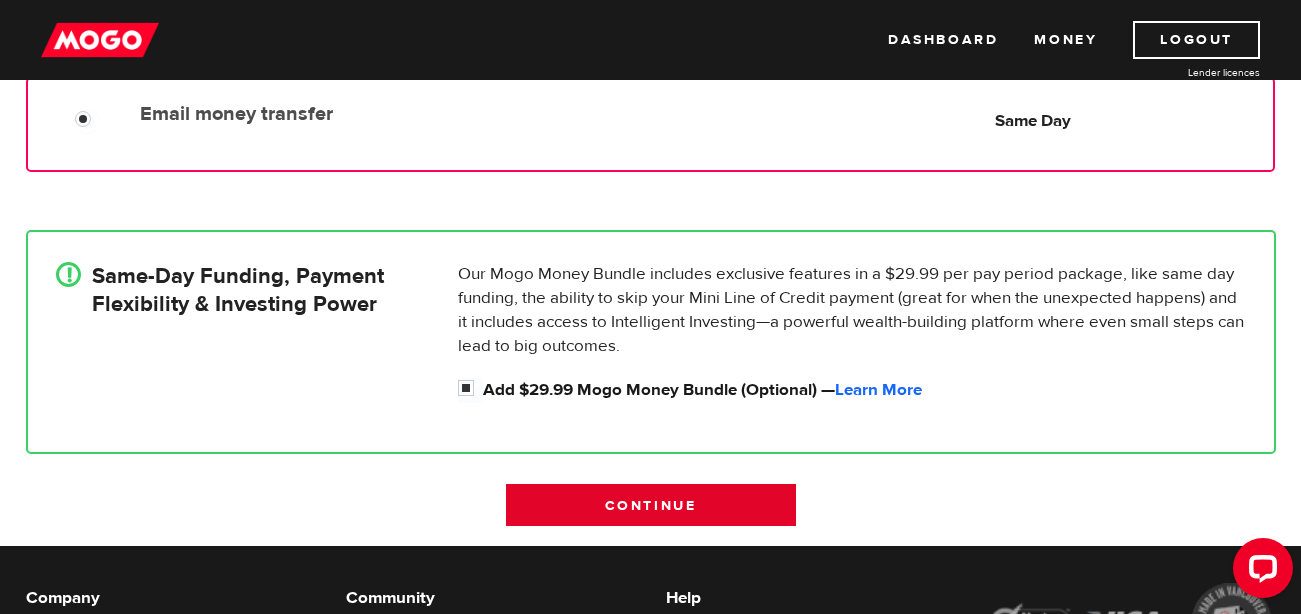 click on "Continue" at bounding box center (651, 505) 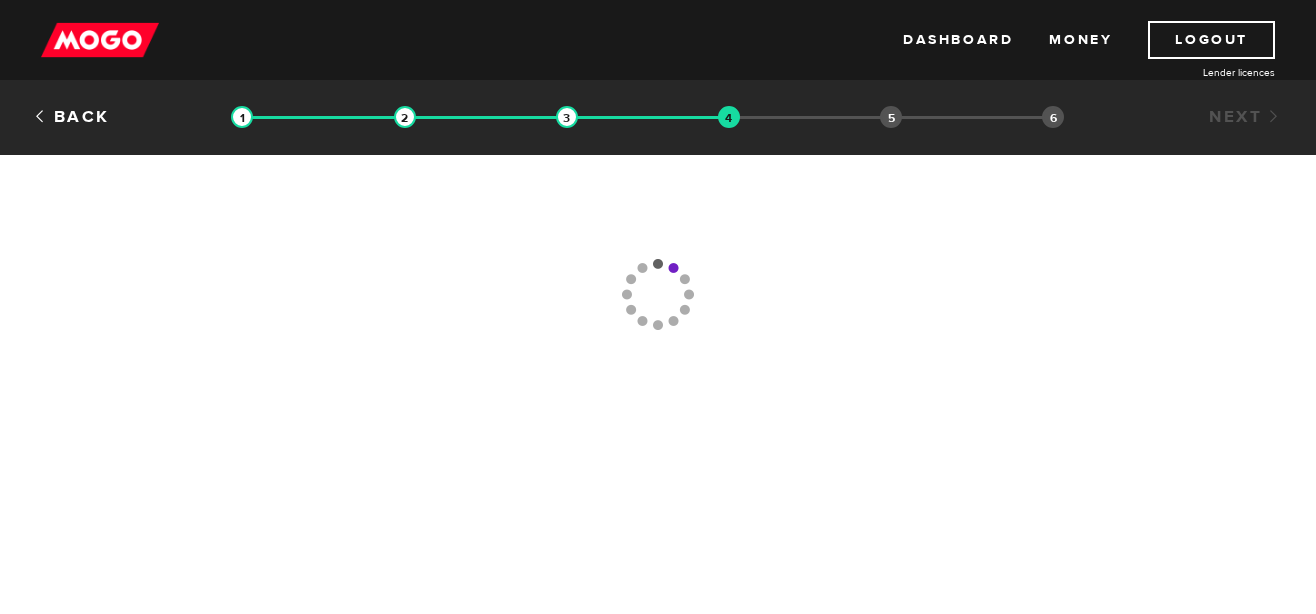 scroll, scrollTop: 0, scrollLeft: 0, axis: both 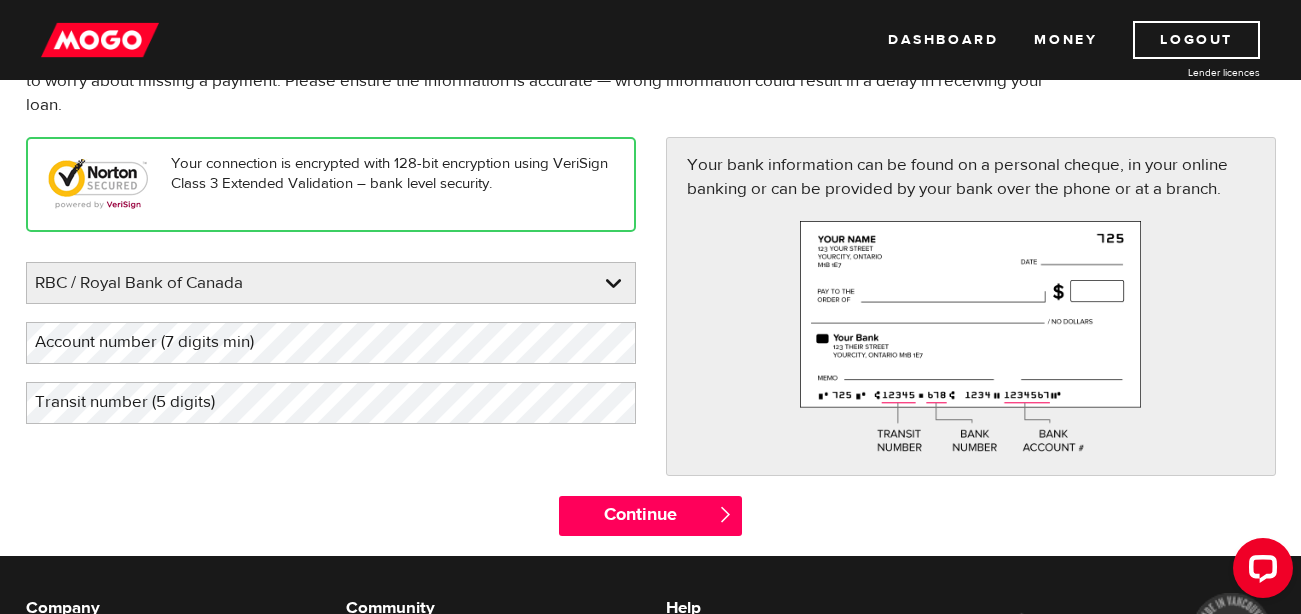 click on "Account number (7 digits min)" at bounding box center [160, 342] 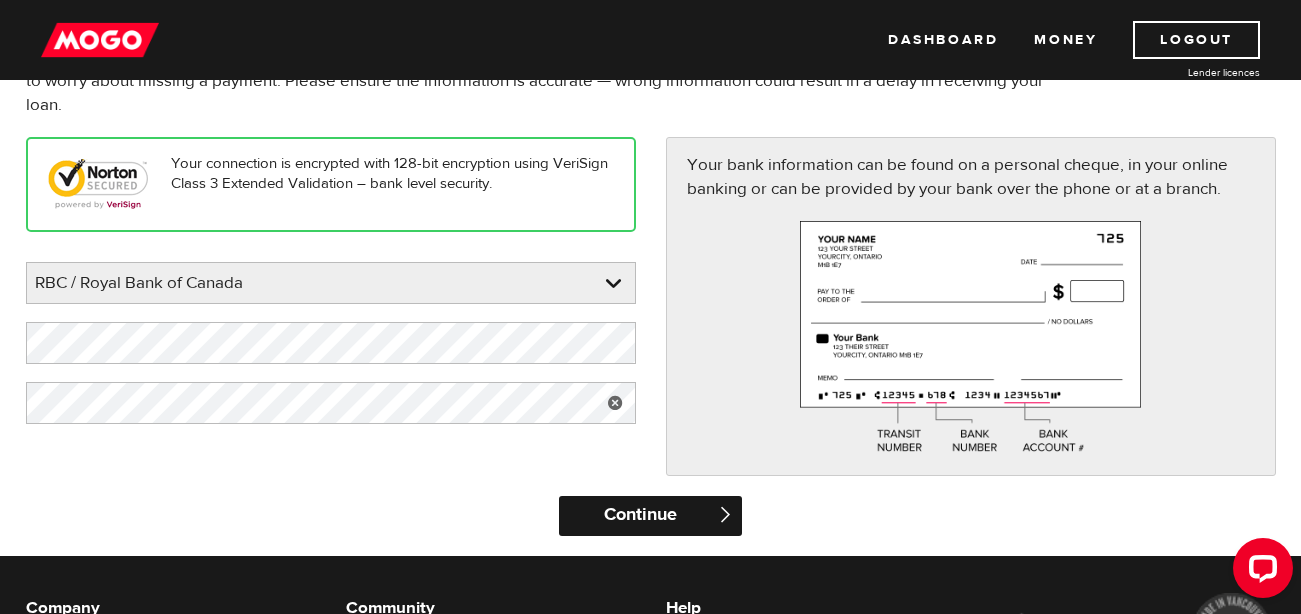 click on "Continue" at bounding box center (650, 516) 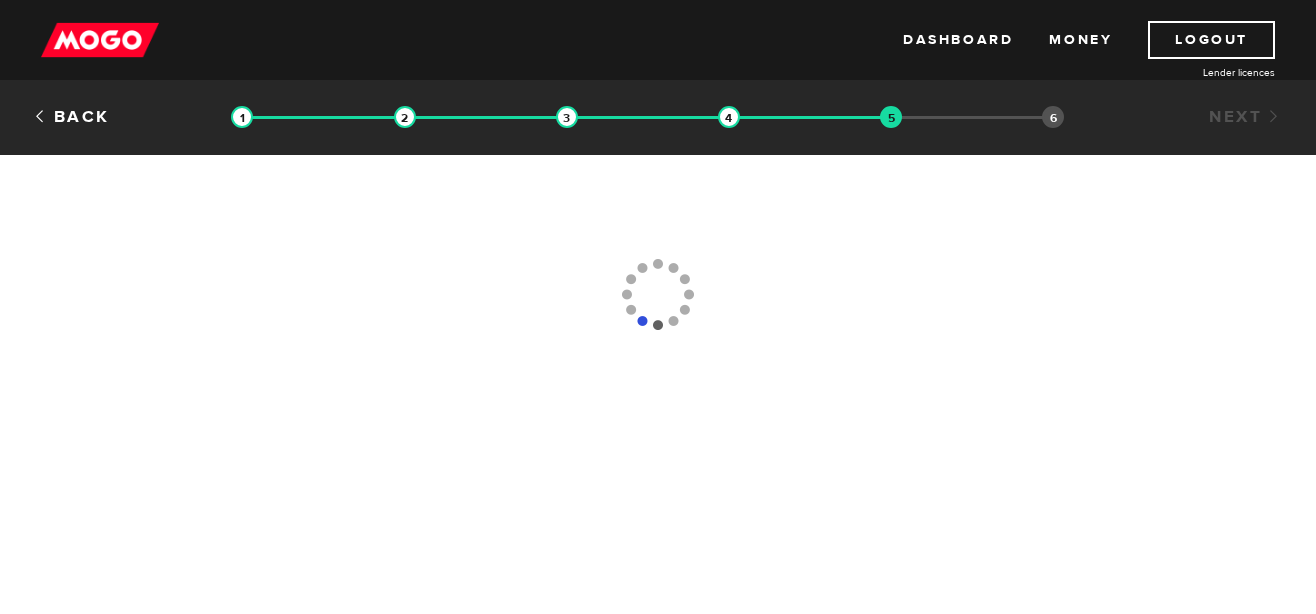 scroll, scrollTop: 0, scrollLeft: 0, axis: both 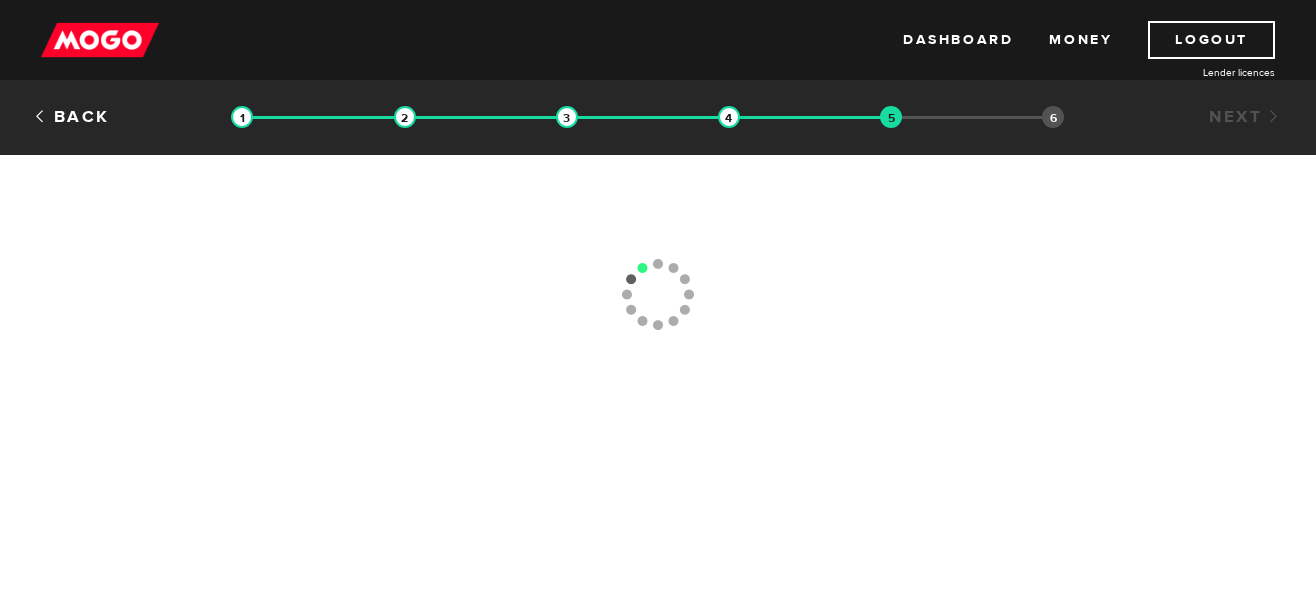 type 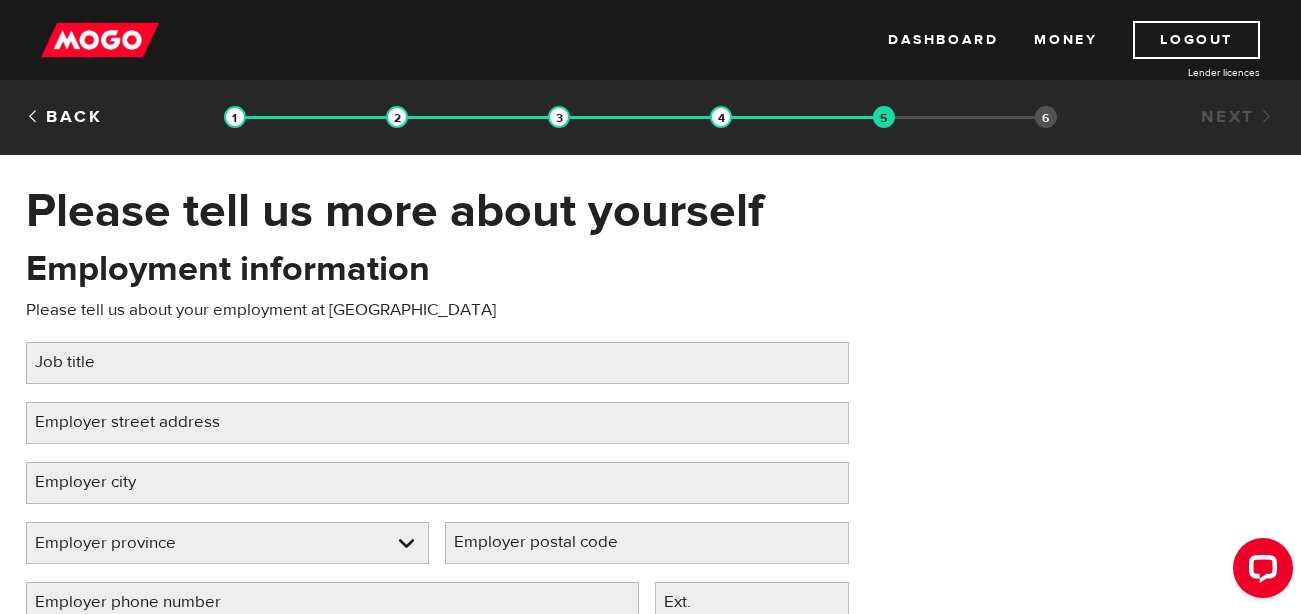 scroll, scrollTop: 0, scrollLeft: 0, axis: both 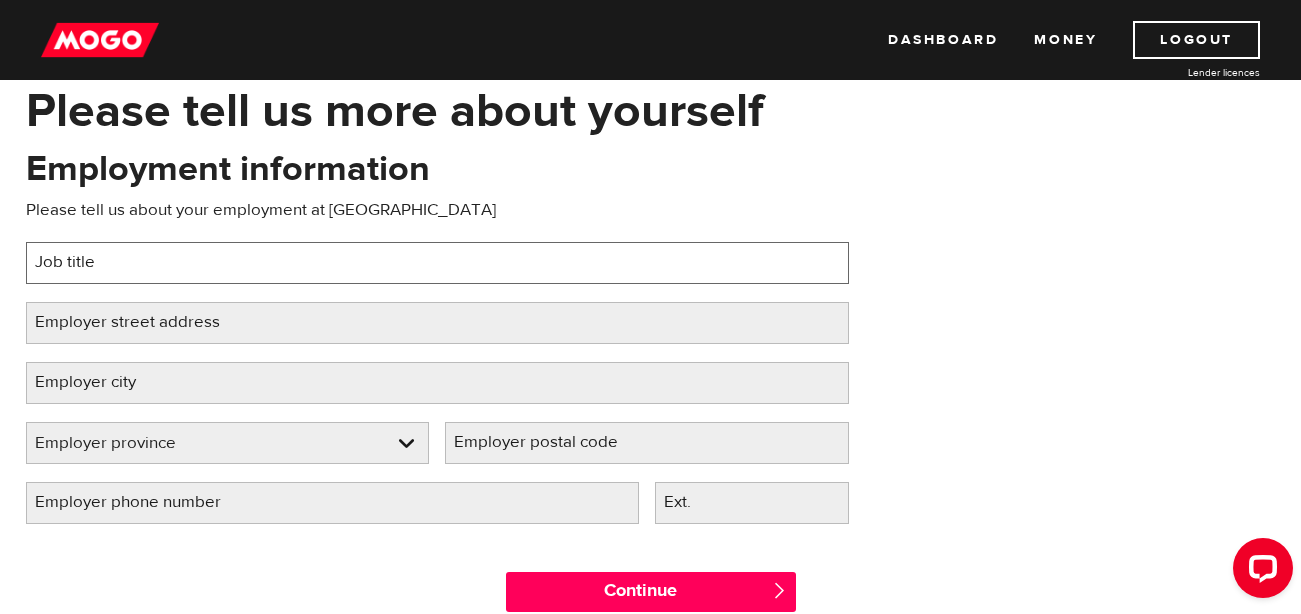 click on "Job title" at bounding box center [437, 263] 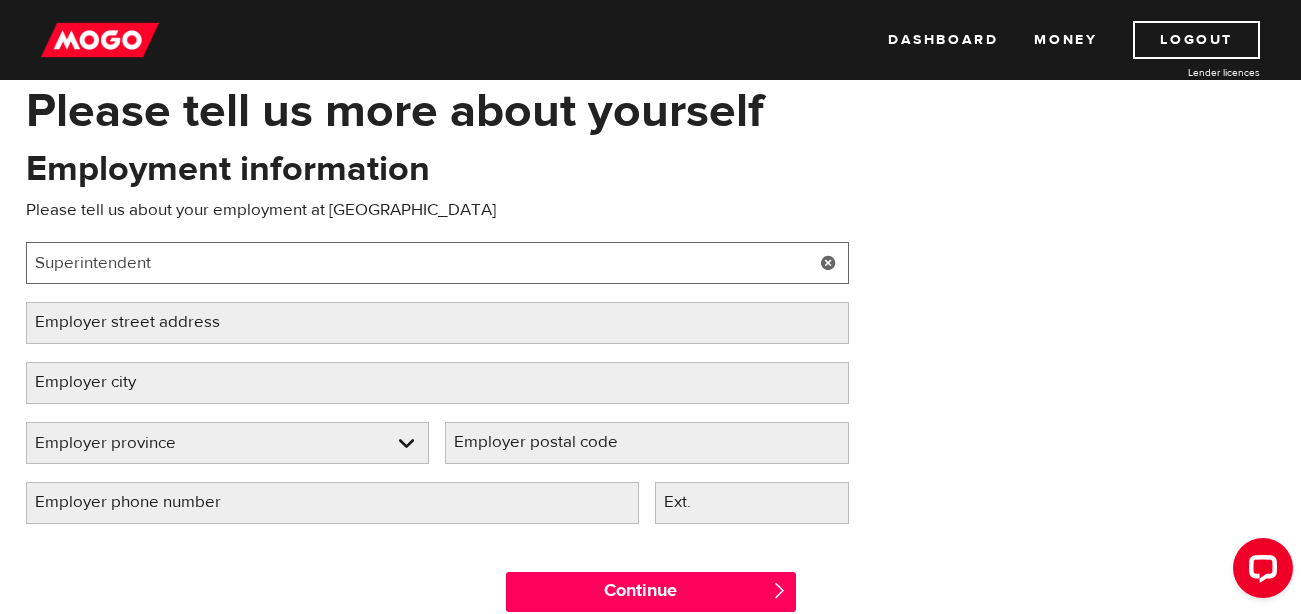 type on "Superintendent" 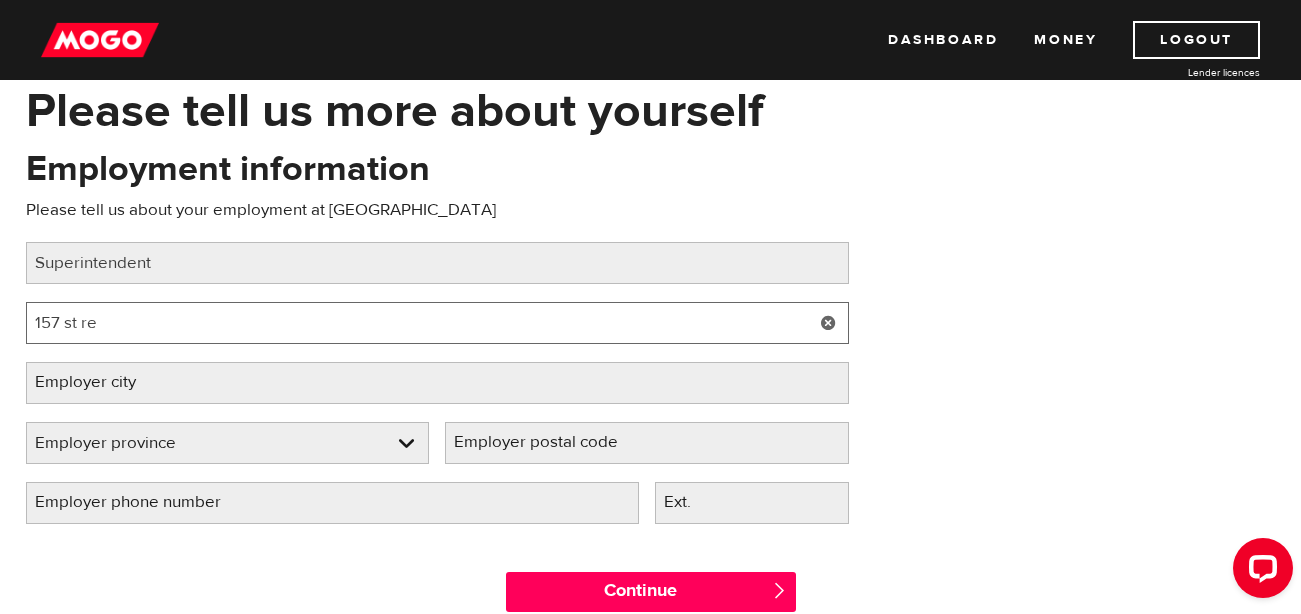 drag, startPoint x: 278, startPoint y: 312, endPoint x: -2, endPoint y: 333, distance: 280.7864 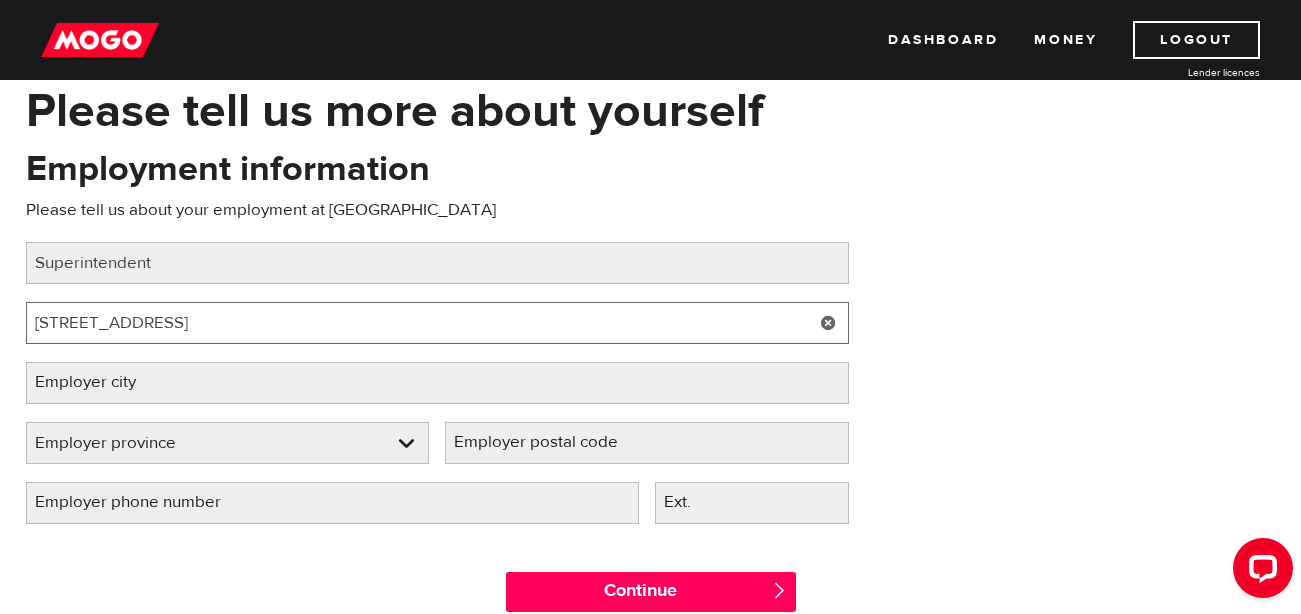 type on "157 St Regis Crescent" 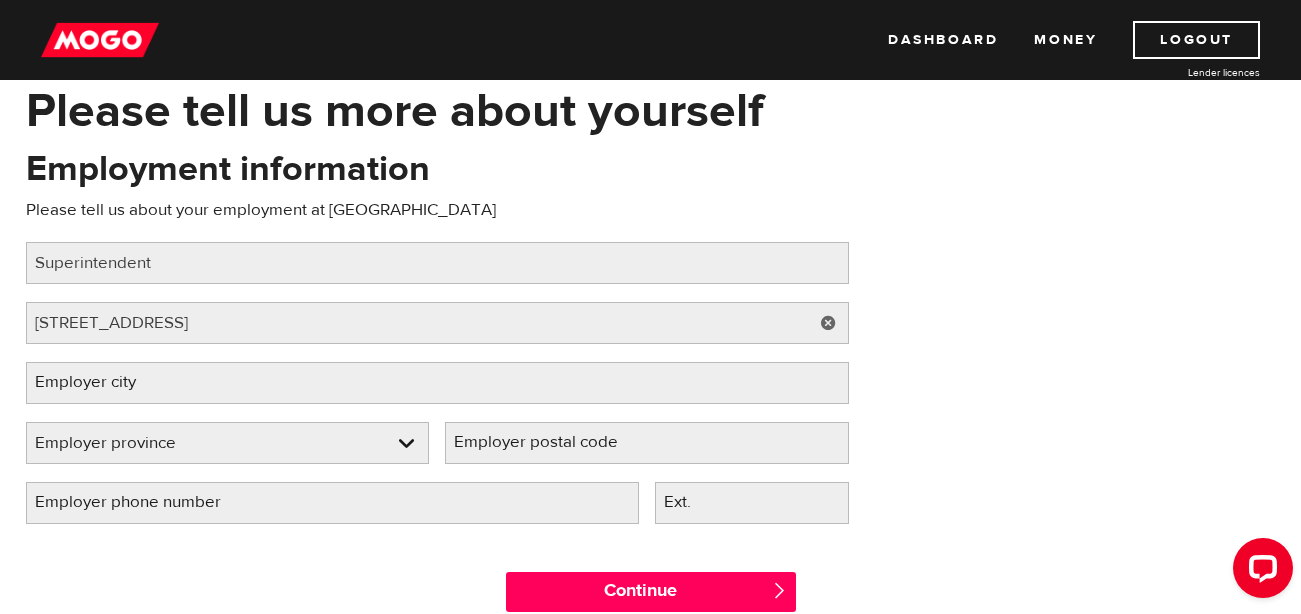 click on "Employer city" at bounding box center (101, 382) 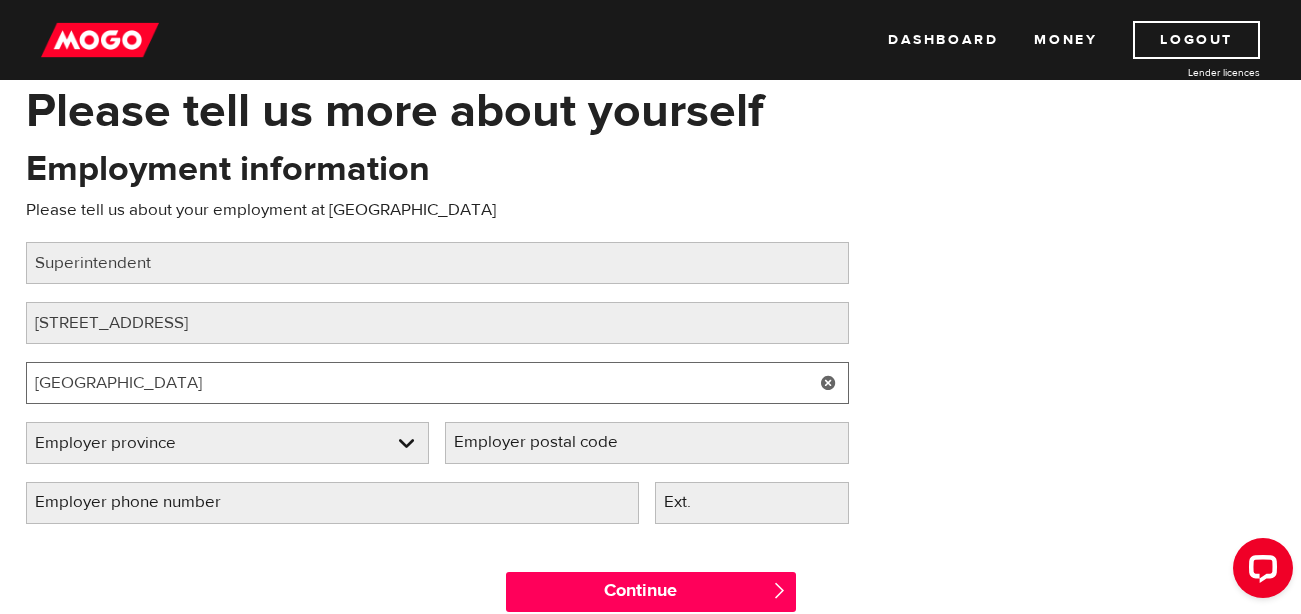 type on "Toronto" 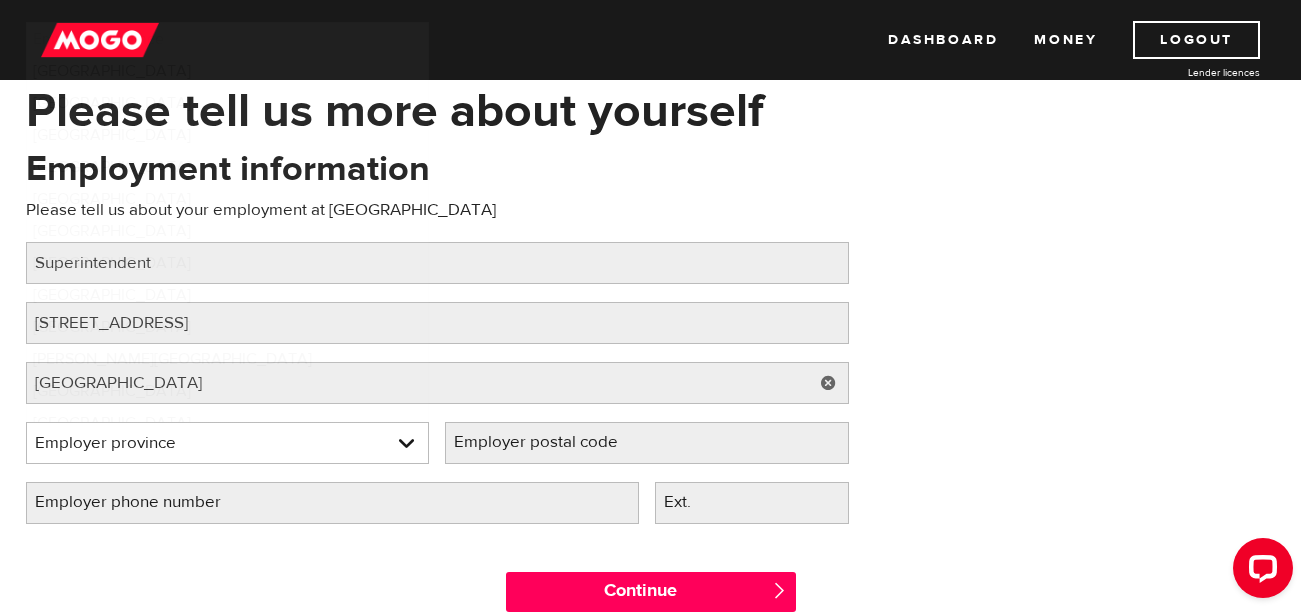 type 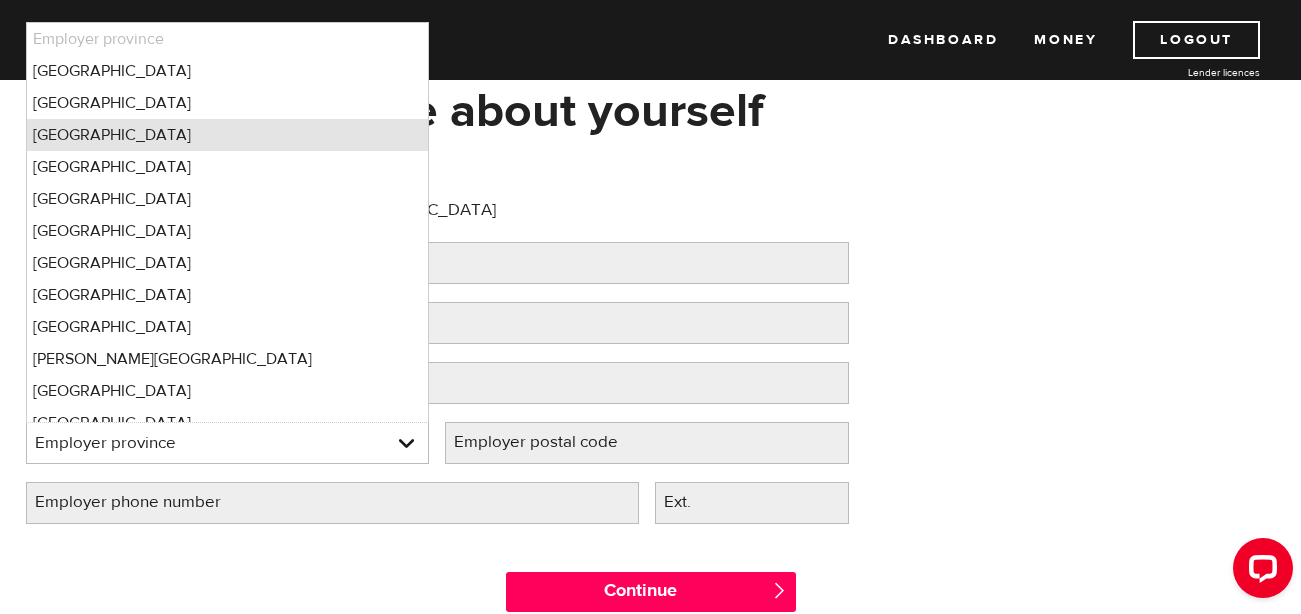 type 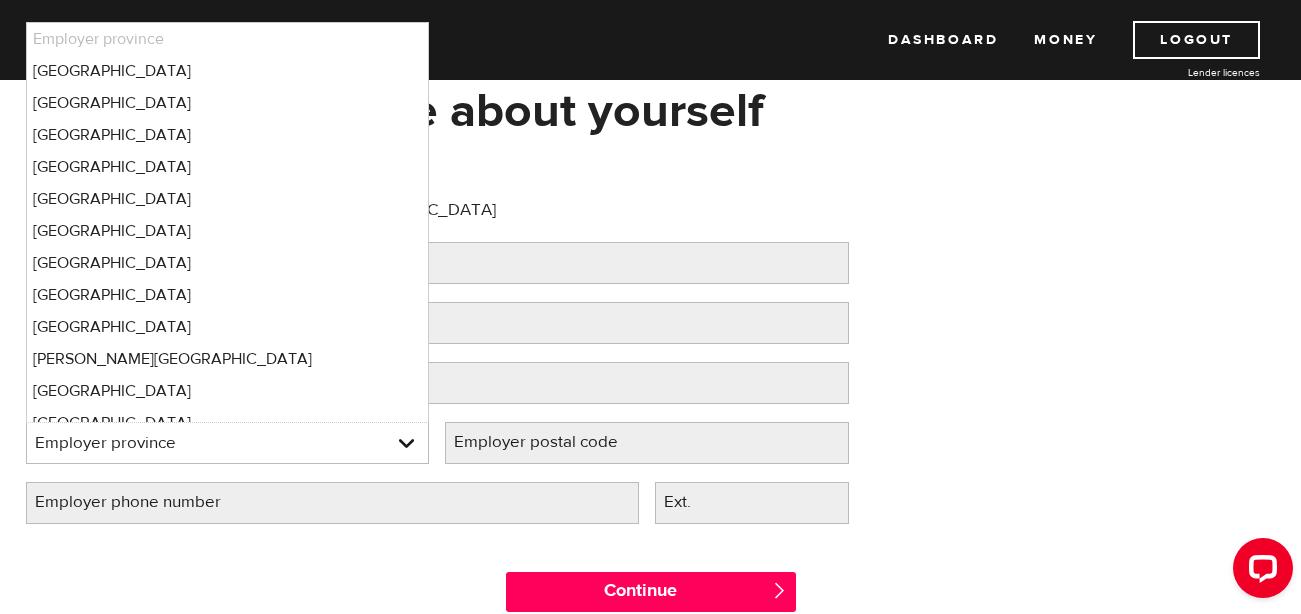 select on "ON" 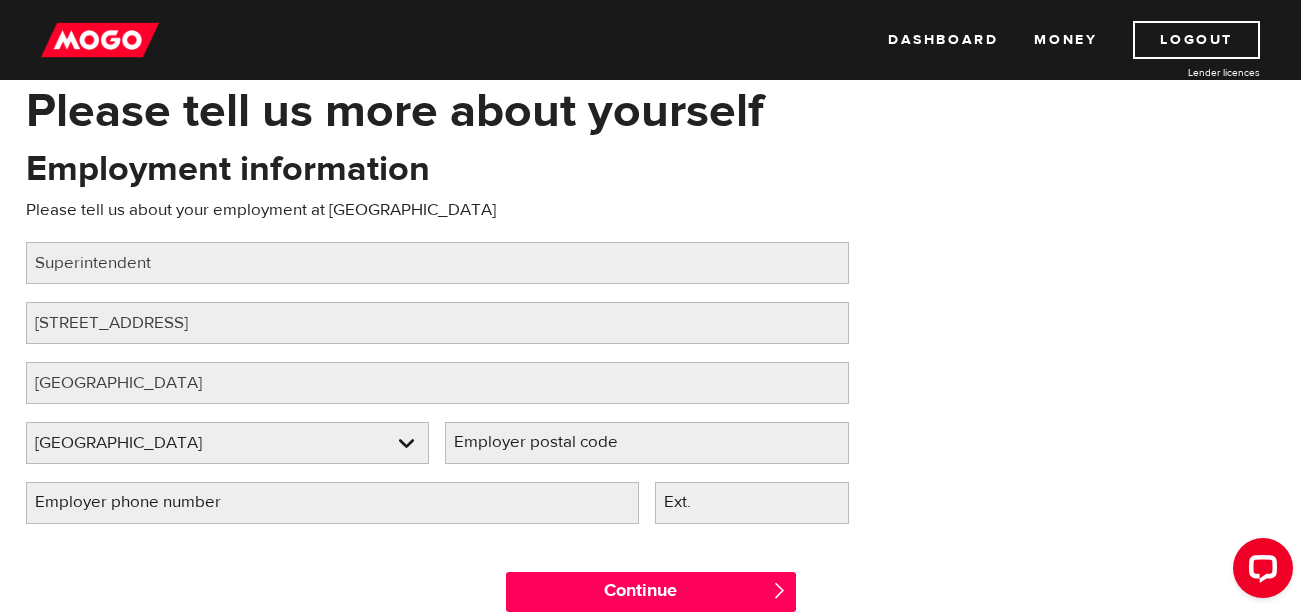 click on "Employer postal code" at bounding box center (552, 442) 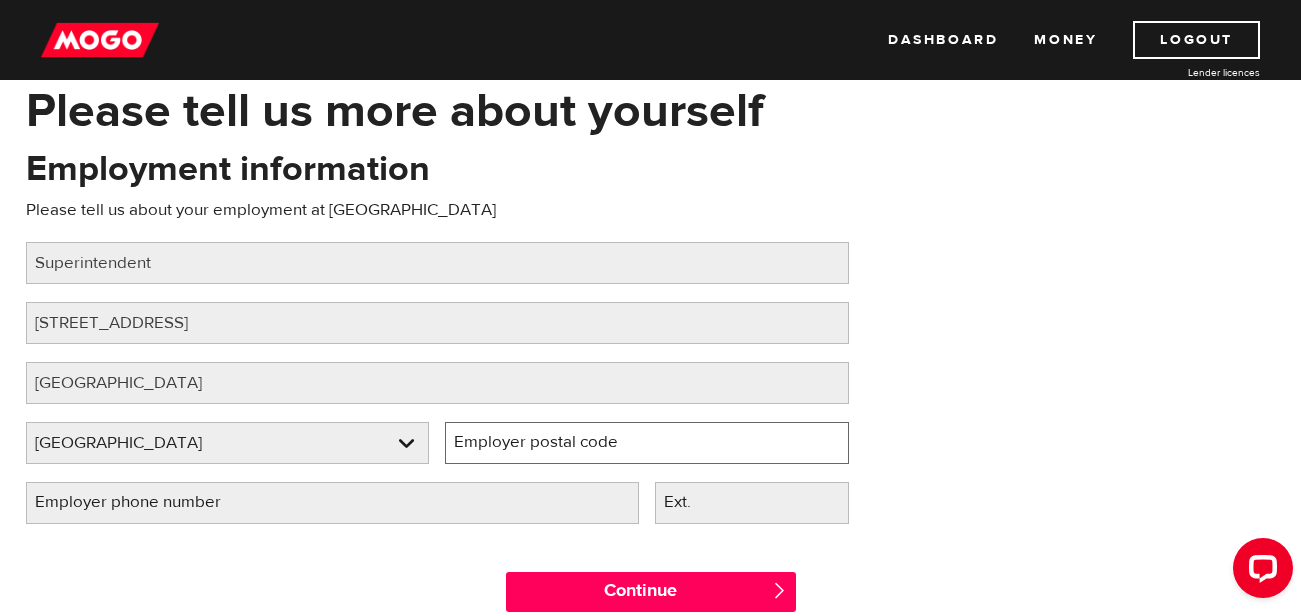 click on "Employer postal code" at bounding box center [647, 443] 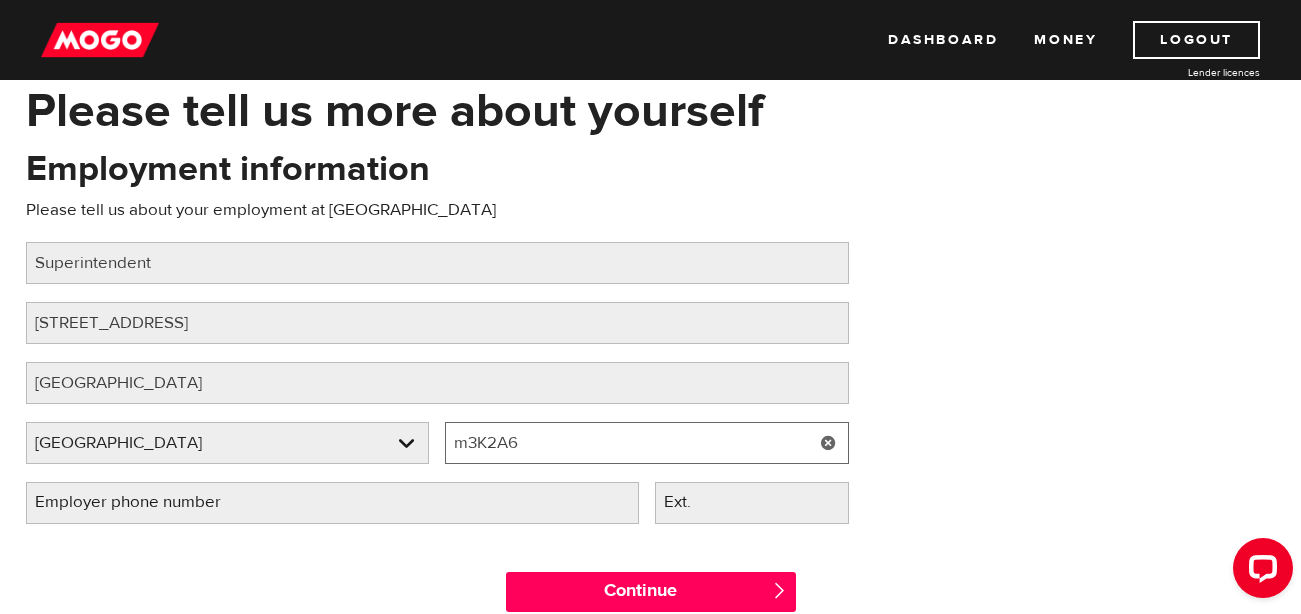 click on "m3K2A6" at bounding box center [647, 443] 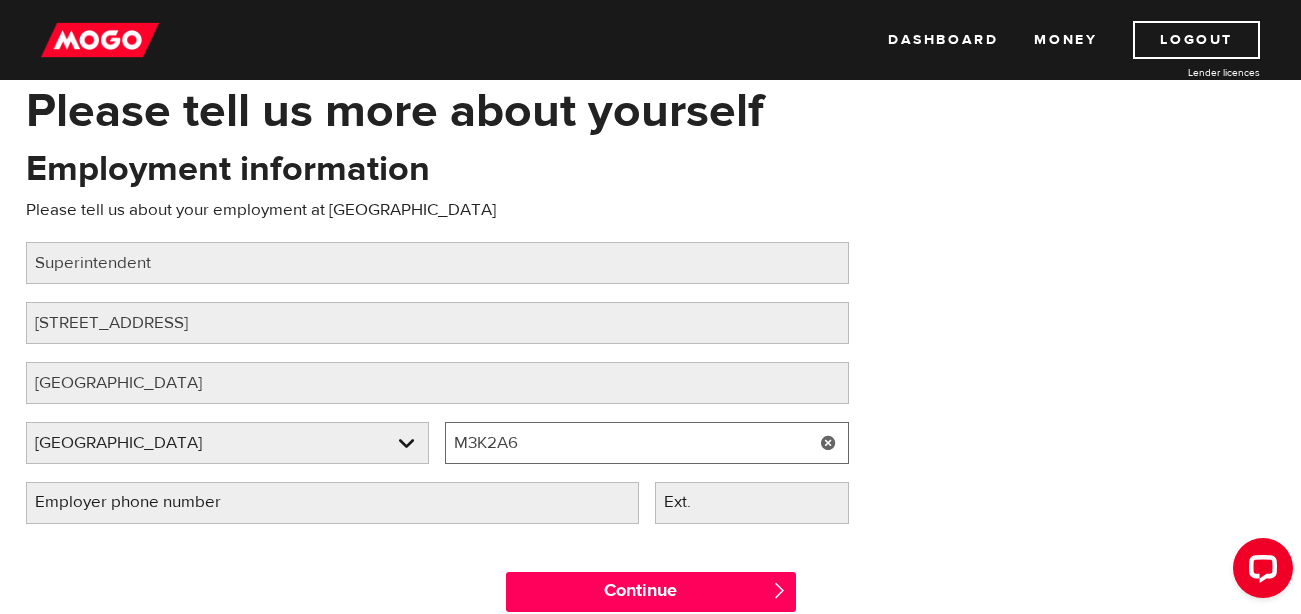 type on "M3K2A6" 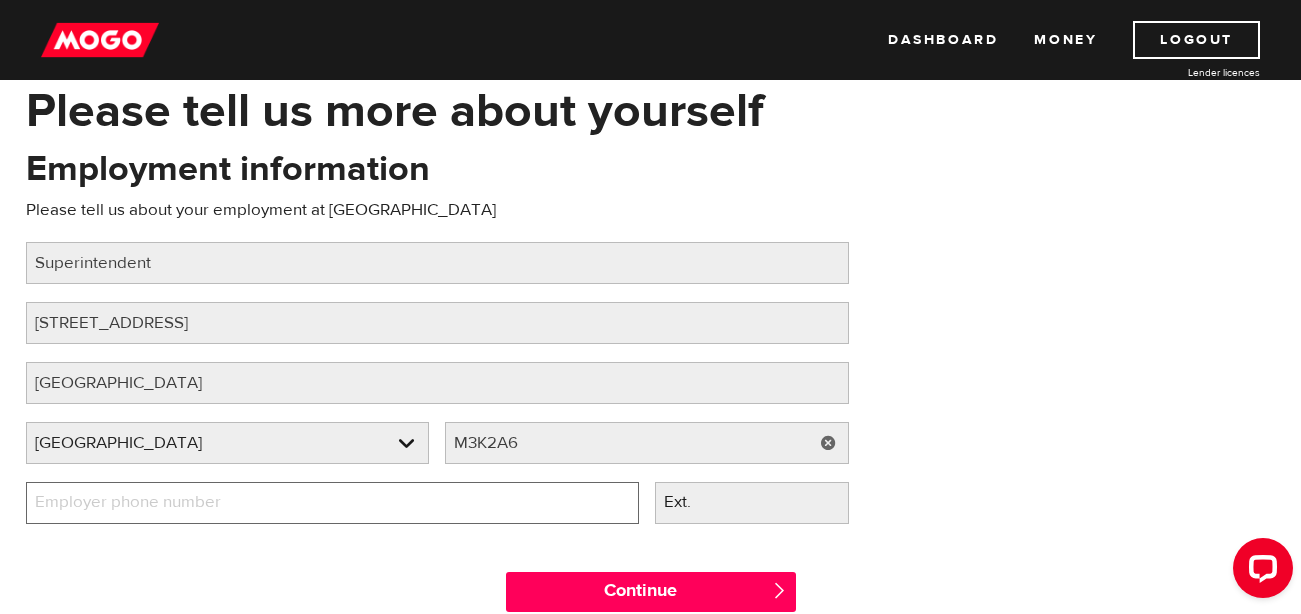 click on "Employer phone number" at bounding box center (332, 503) 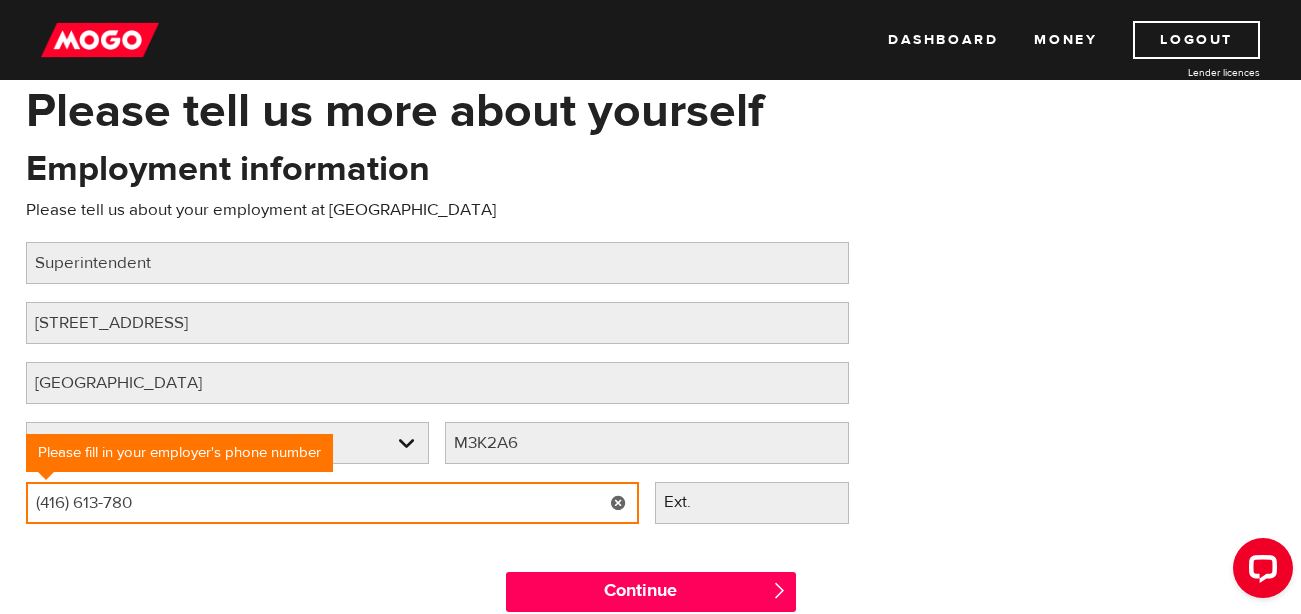 type on "(416) 613-7806" 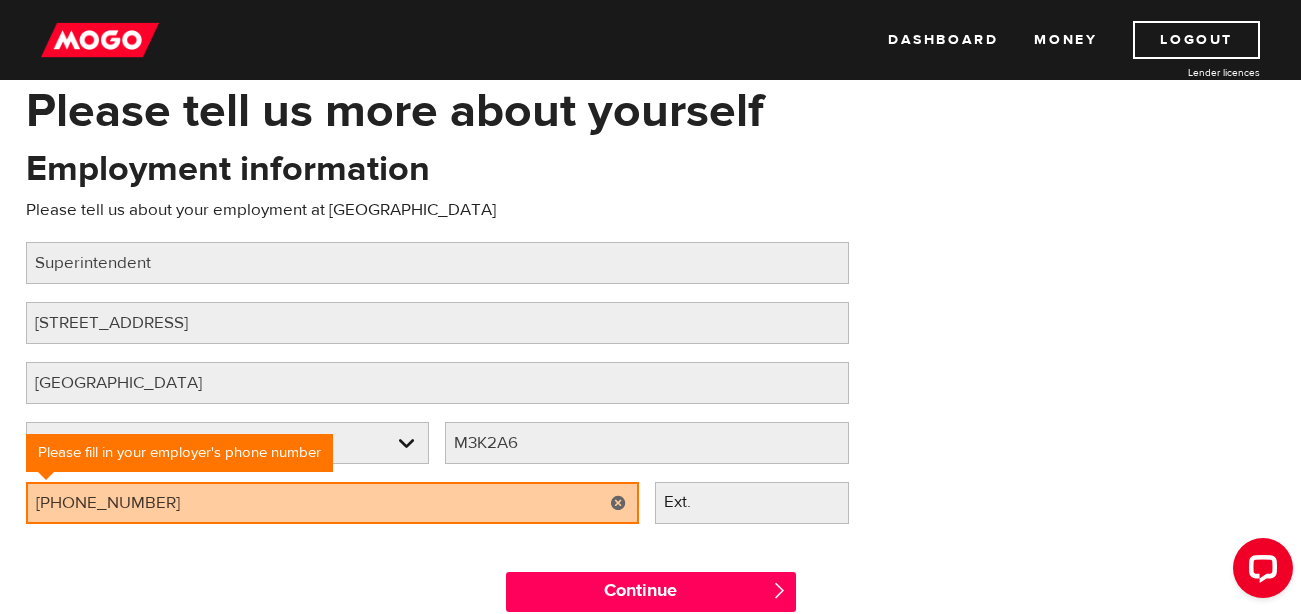 click on "Continue " at bounding box center (651, 587) 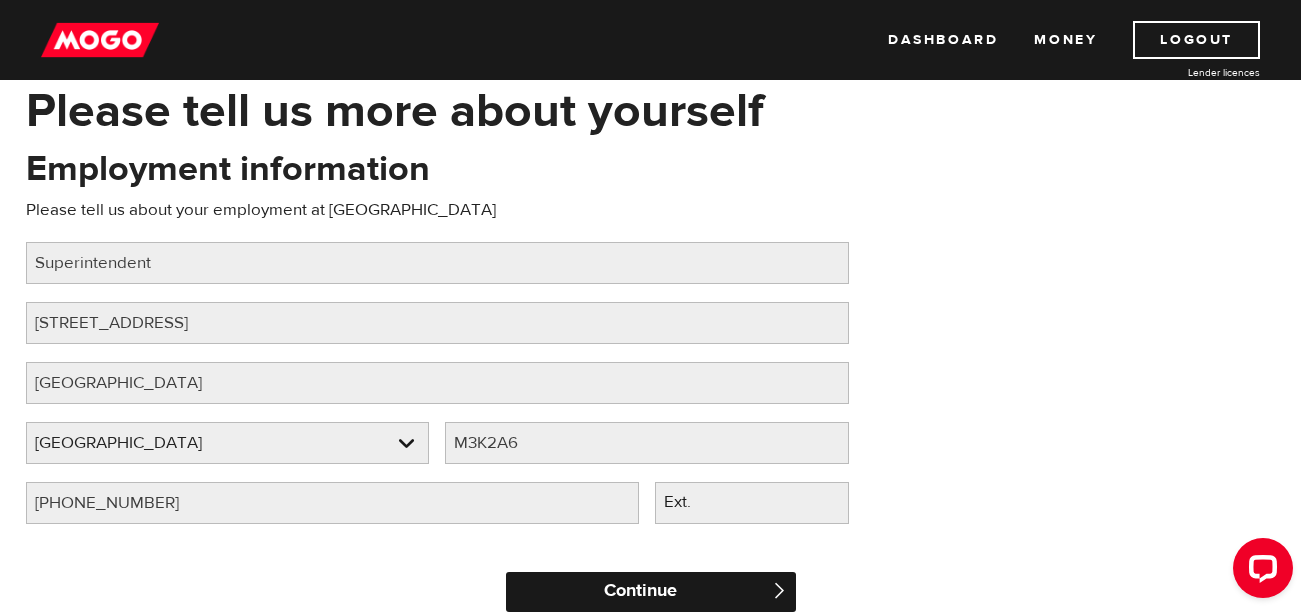 click on "Continue" at bounding box center (651, 592) 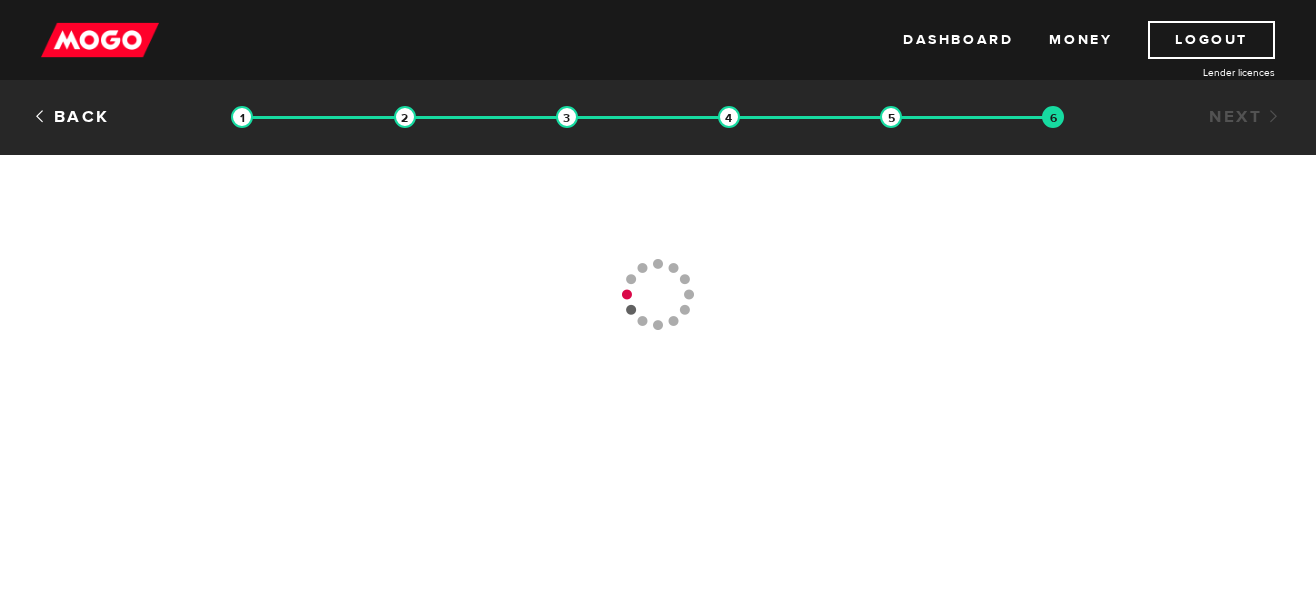 scroll, scrollTop: 0, scrollLeft: 0, axis: both 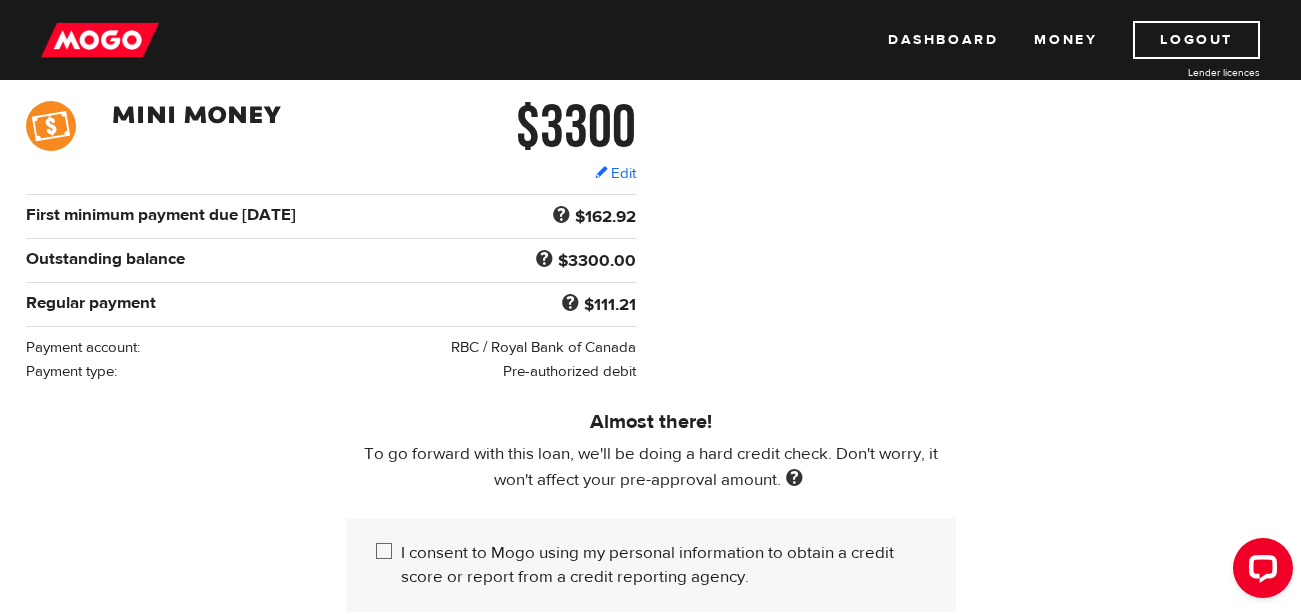 click on "I consent to Mogo using my personal information to obtain a credit score or report from a credit reporting agency." at bounding box center (388, 553) 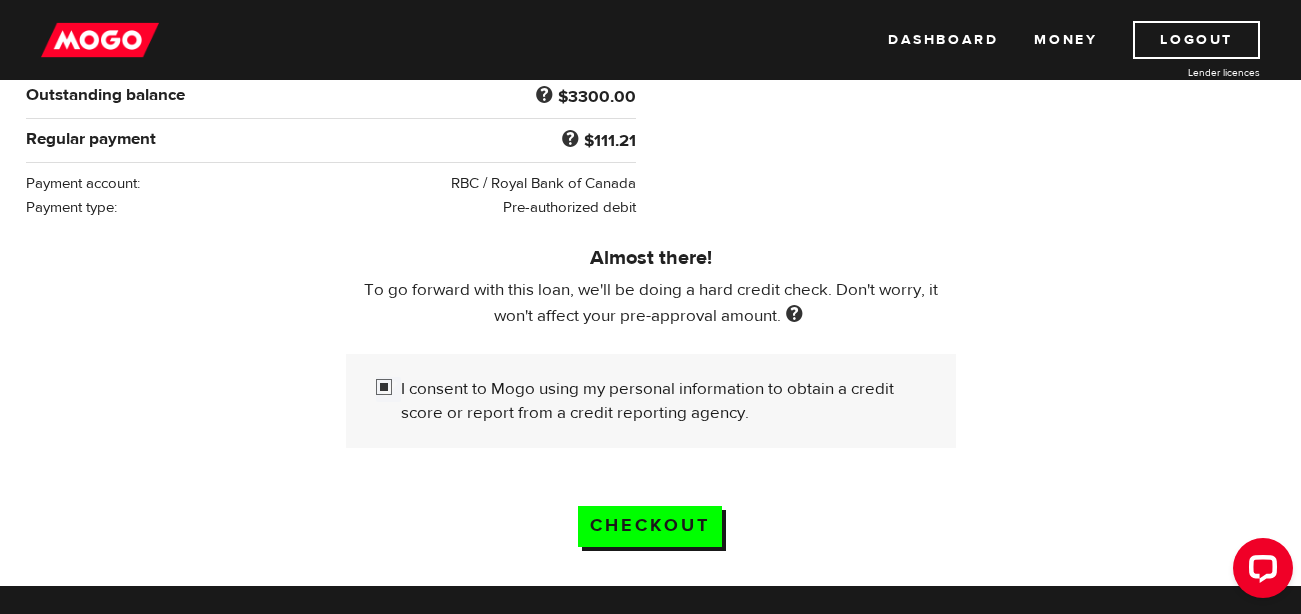 scroll, scrollTop: 500, scrollLeft: 0, axis: vertical 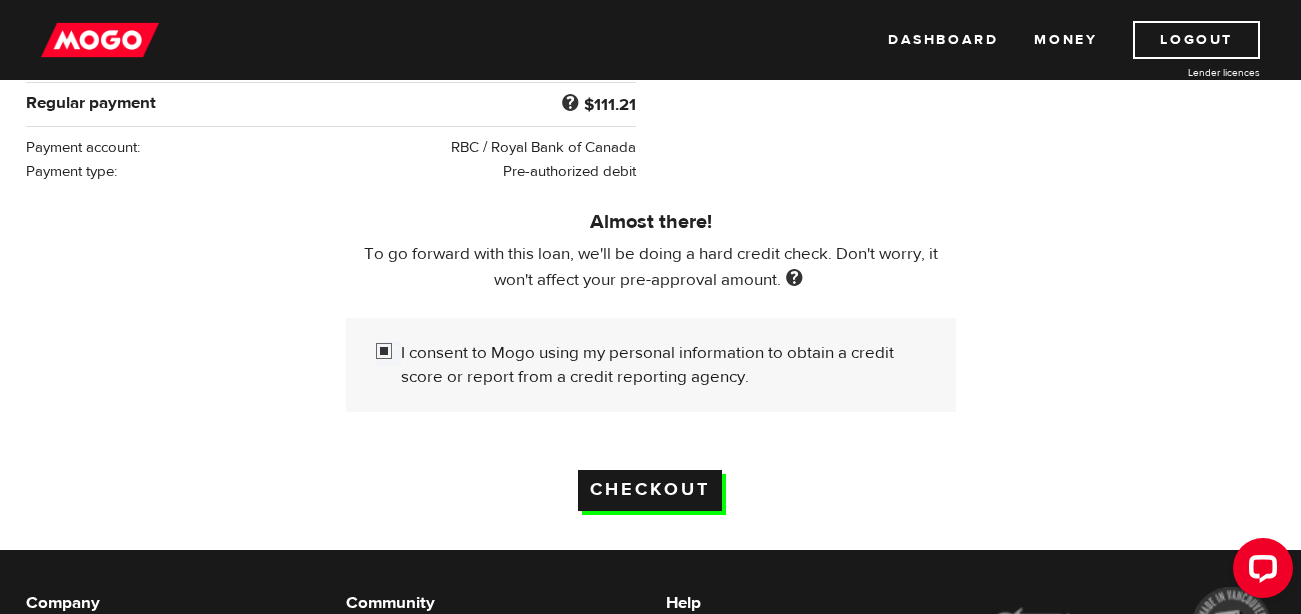 click on "Checkout" at bounding box center (650, 490) 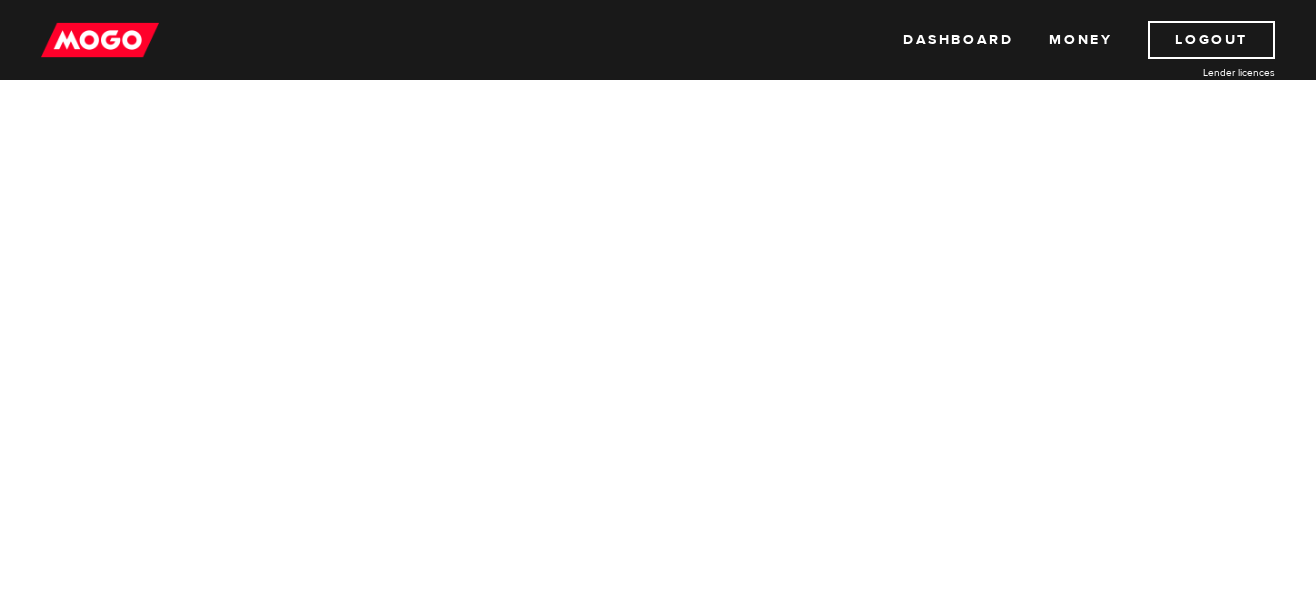scroll, scrollTop: 0, scrollLeft: 0, axis: both 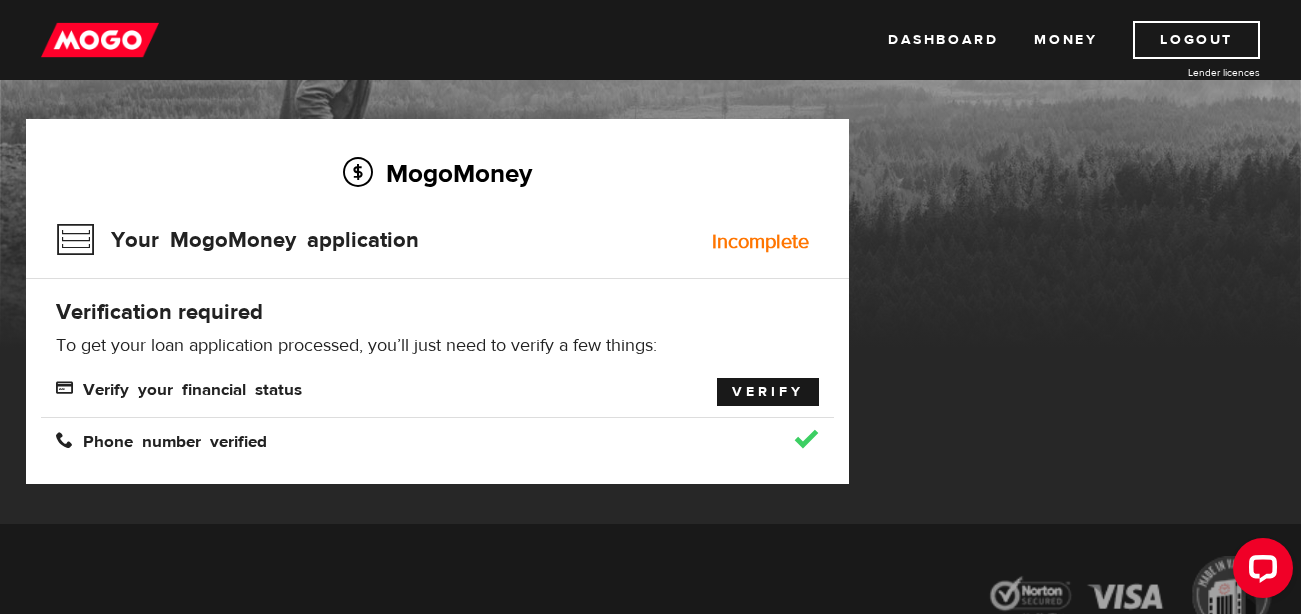 click on "Verify" at bounding box center (768, 392) 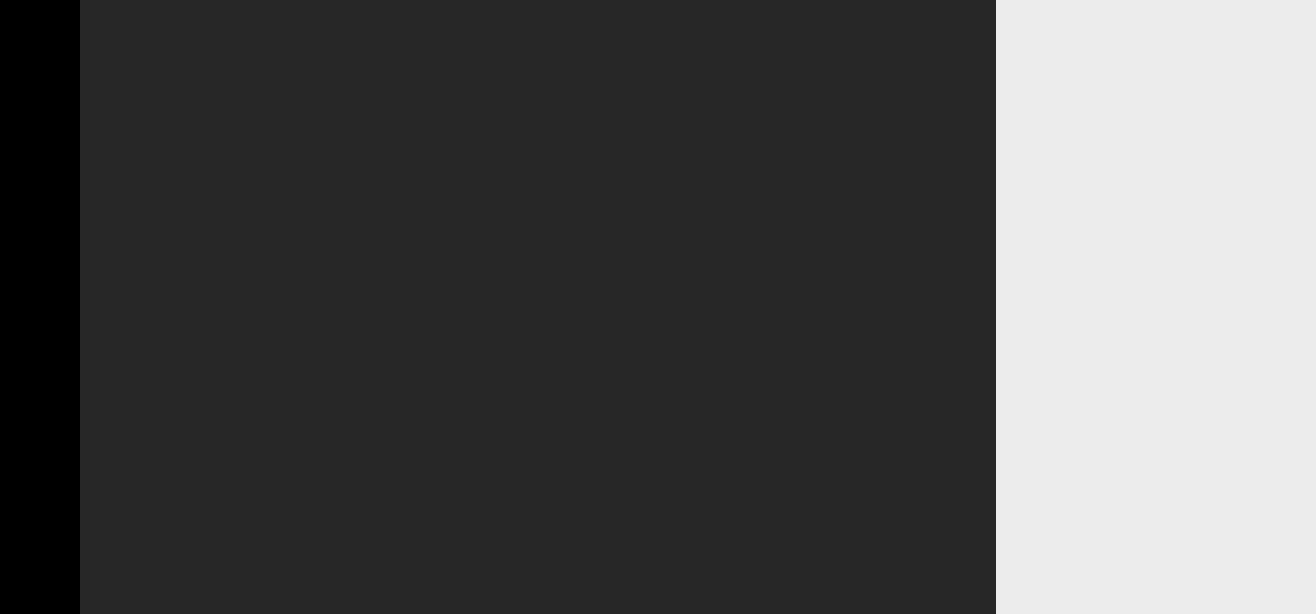 scroll, scrollTop: 0, scrollLeft: 0, axis: both 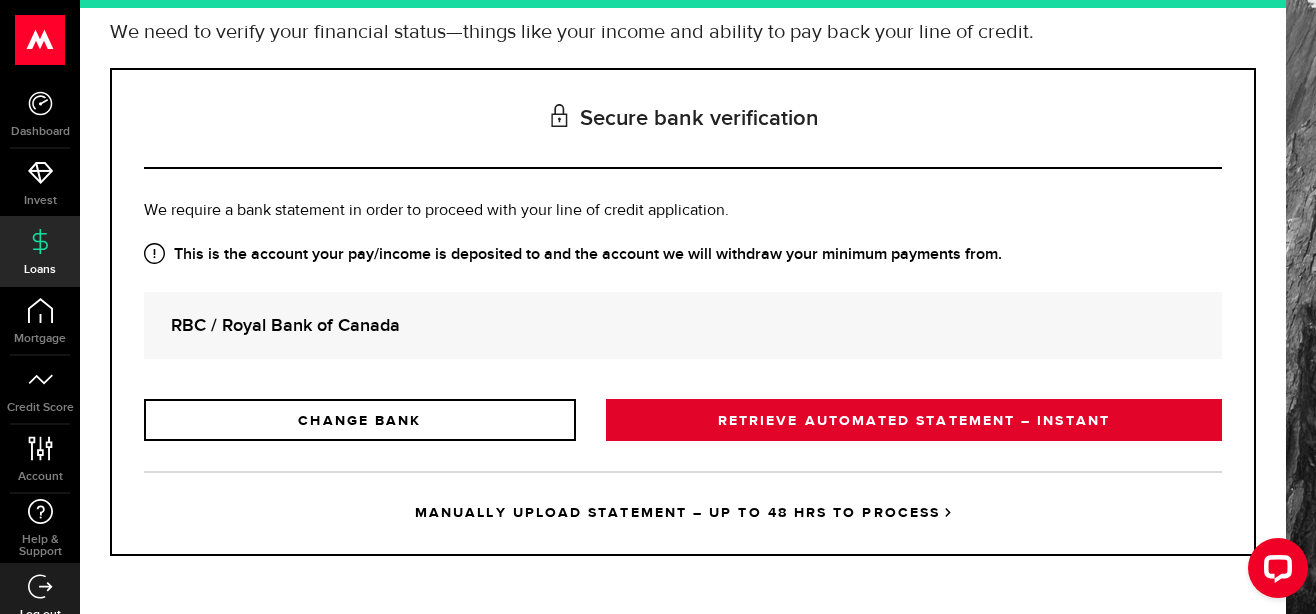 click on "RETRIEVE AUTOMATED STATEMENT – INSTANT" at bounding box center (914, 420) 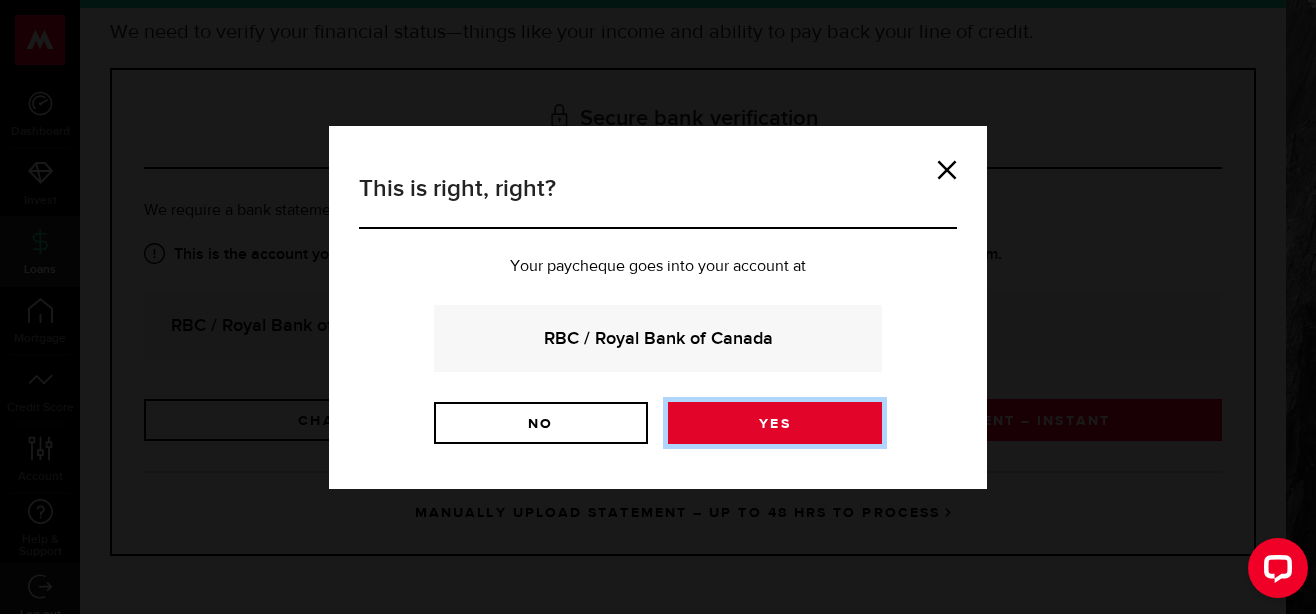 click on "Yes" at bounding box center [775, 423] 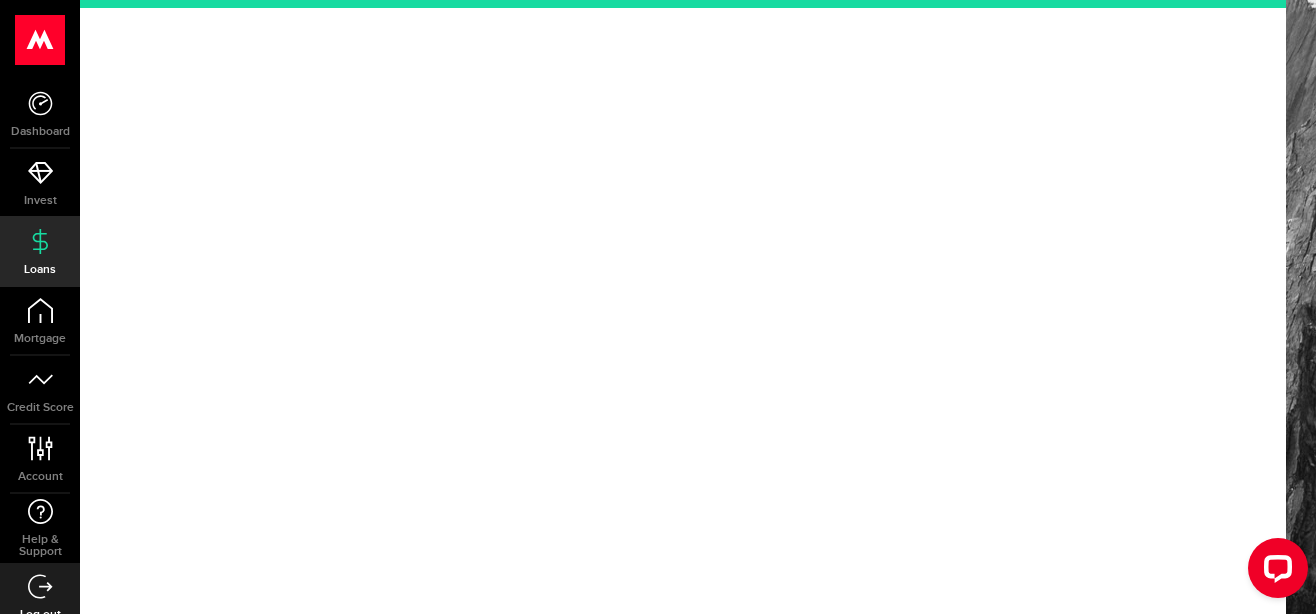 scroll, scrollTop: 0, scrollLeft: 0, axis: both 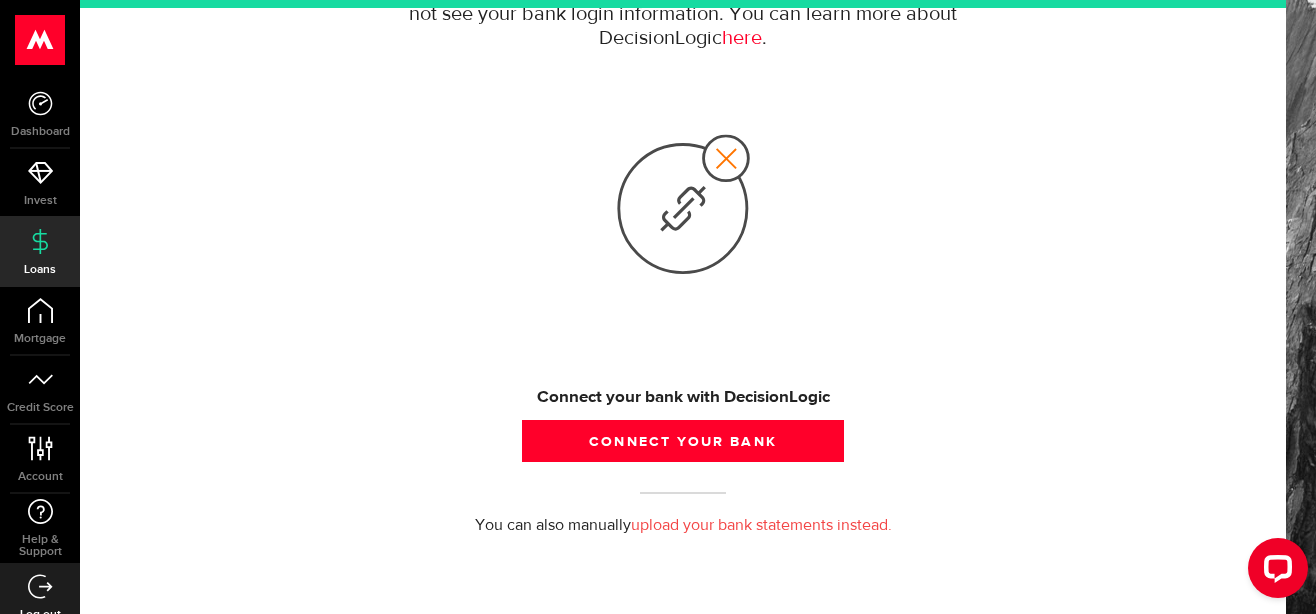 click on "upload your bank statements instead." at bounding box center [761, 526] 